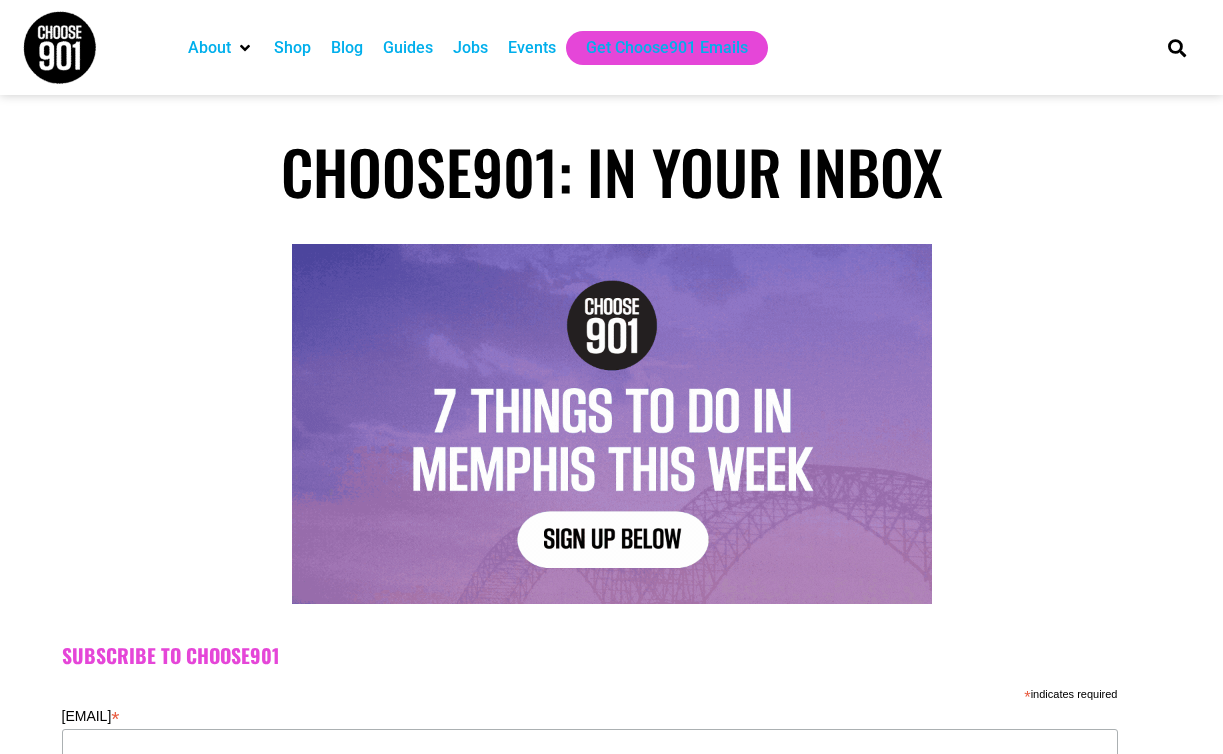 scroll, scrollTop: 0, scrollLeft: 0, axis: both 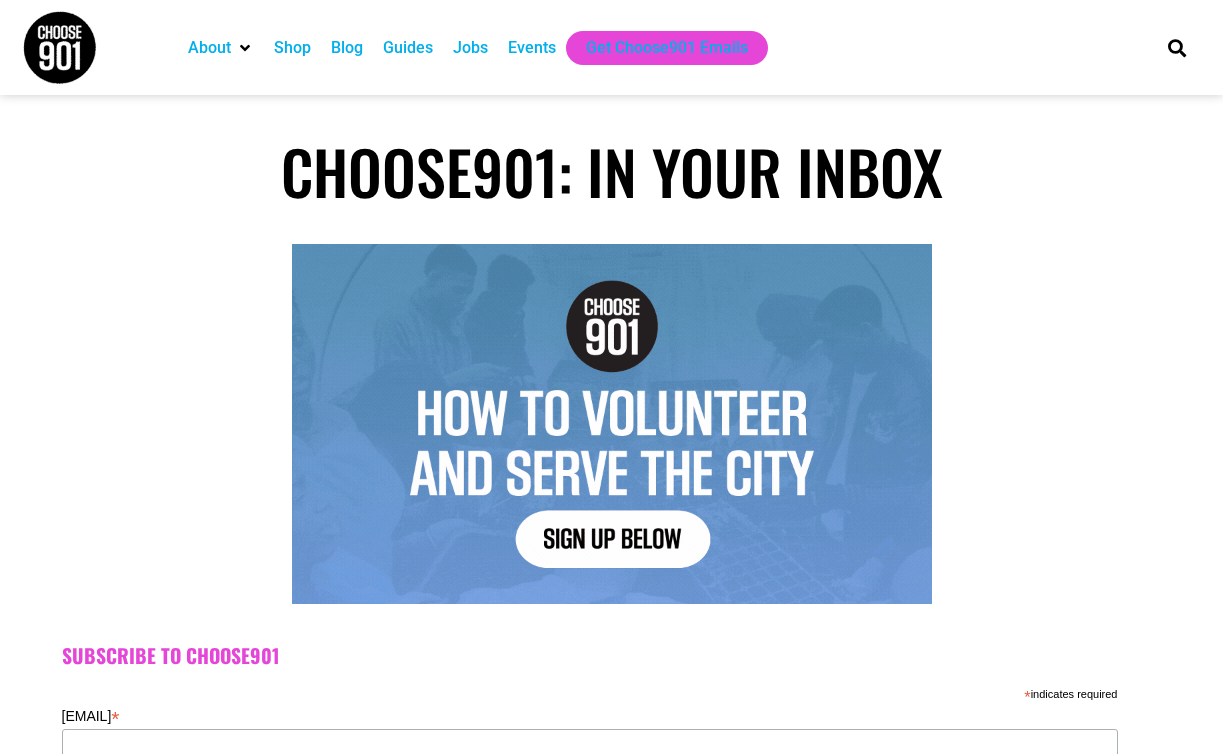 click on "Blog" at bounding box center [347, 48] 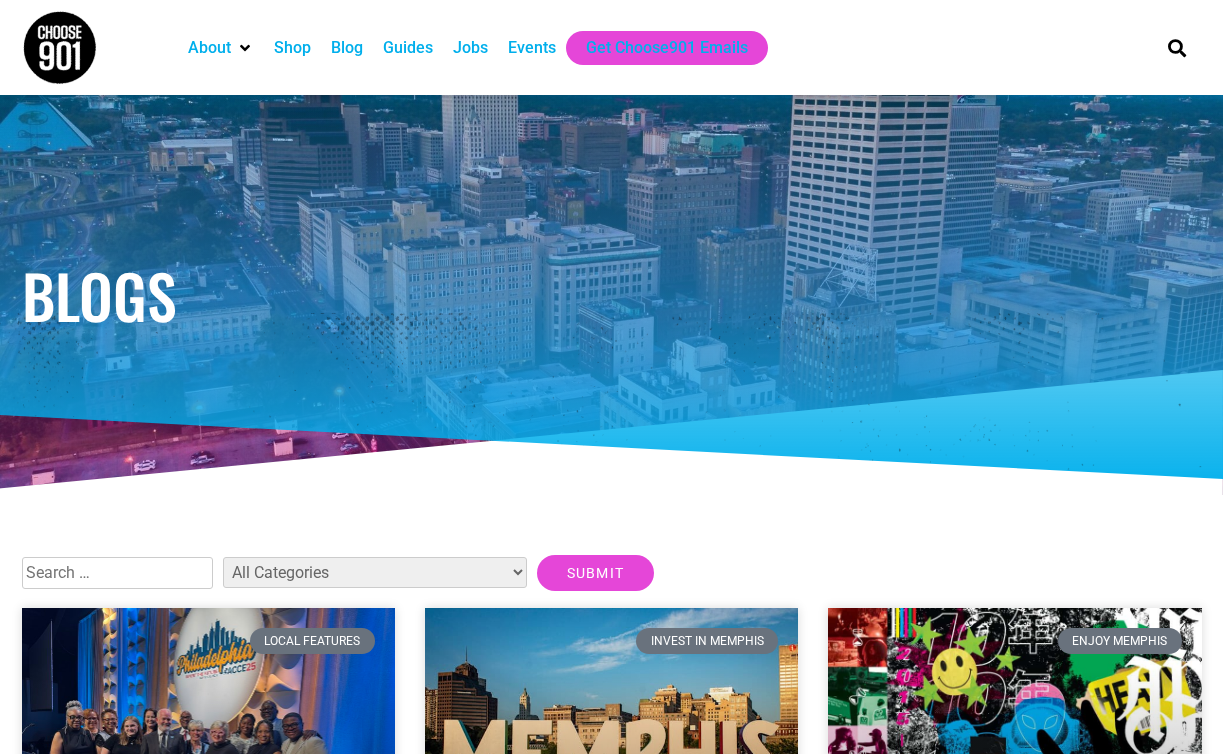 scroll, scrollTop: 0, scrollLeft: 0, axis: both 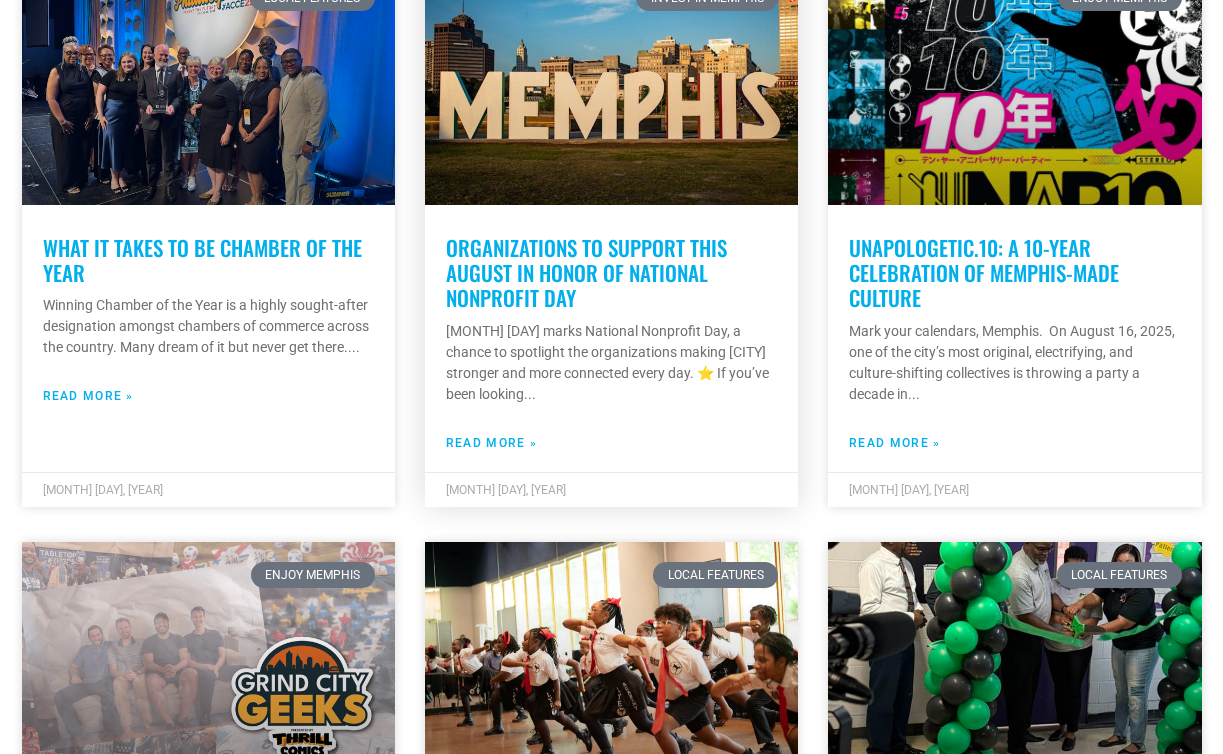 click on "Organizations to support this August in honor of National Nonprofit Day" at bounding box center [586, 272] 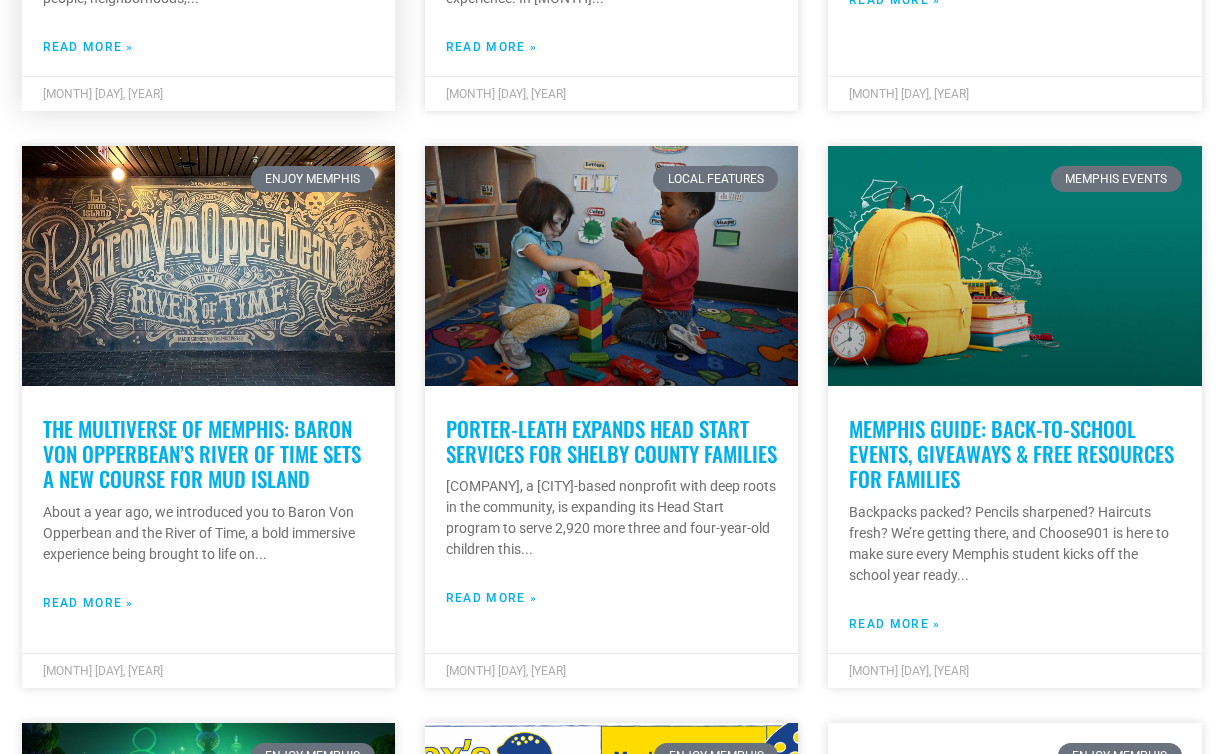 scroll, scrollTop: 2196, scrollLeft: 0, axis: vertical 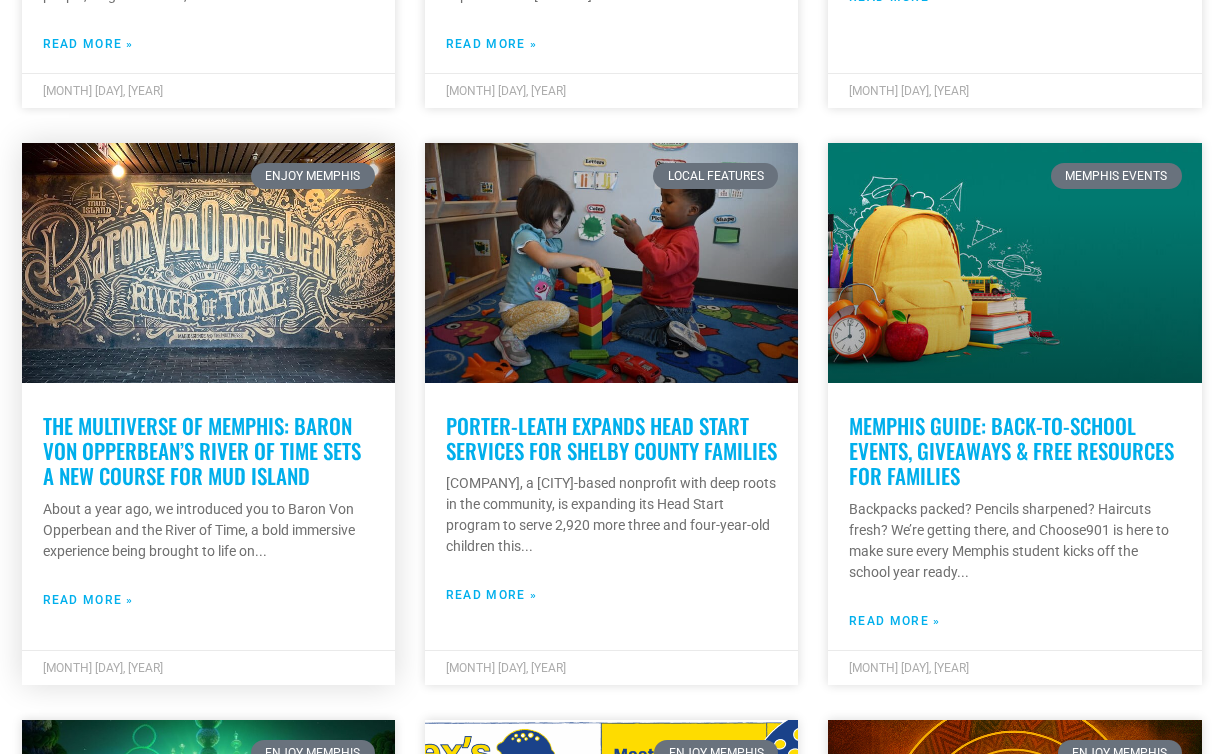 click on "The Multiverse of Memphis: Baron Von Opperbean’s River of Time Sets a New Course for Mud Island" at bounding box center [202, 450] 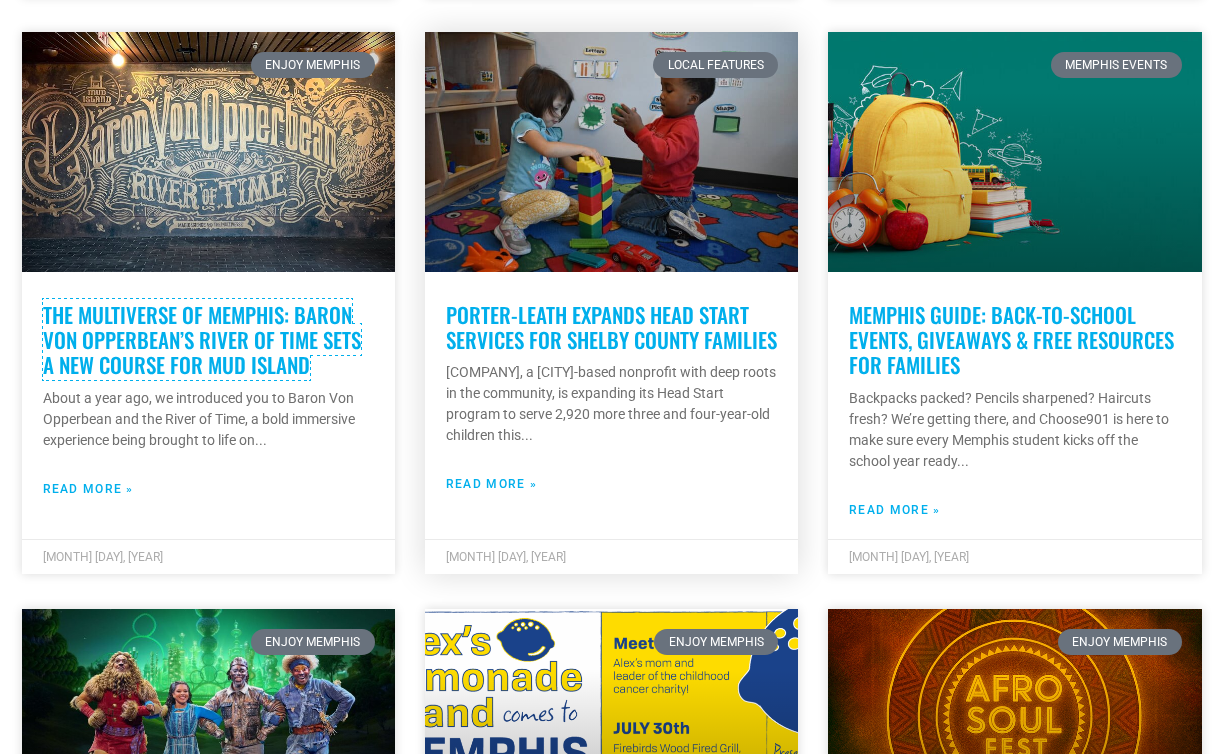 scroll, scrollTop: 2277, scrollLeft: 0, axis: vertical 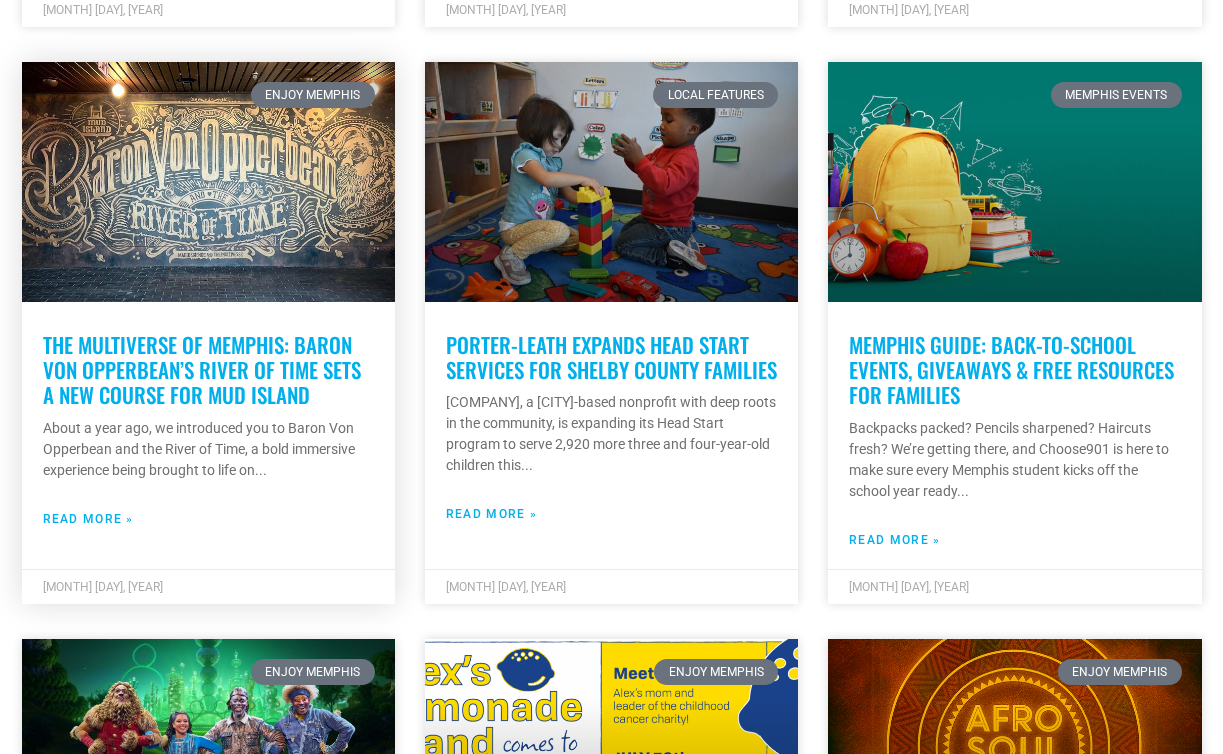 click on "The Multiverse of Memphis: Baron Von Opperbean’s River of Time Sets a New Course for Mud Island" at bounding box center (202, 369) 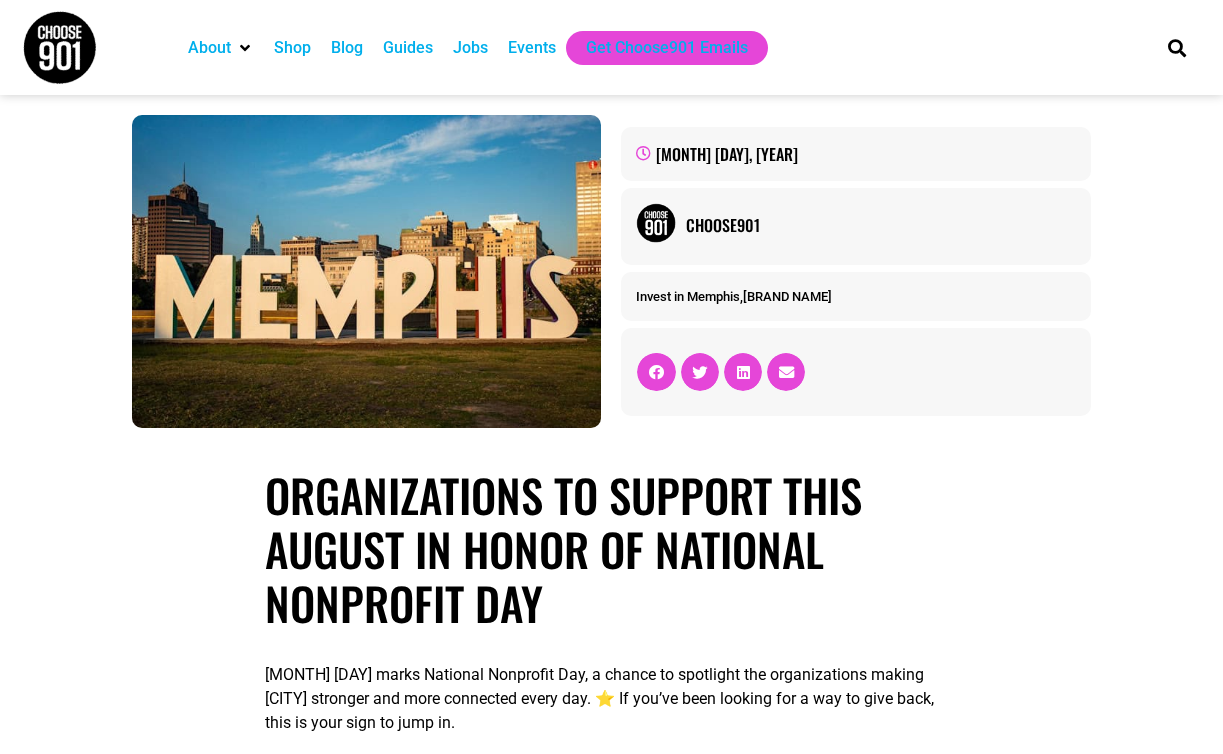scroll, scrollTop: 416, scrollLeft: 0, axis: vertical 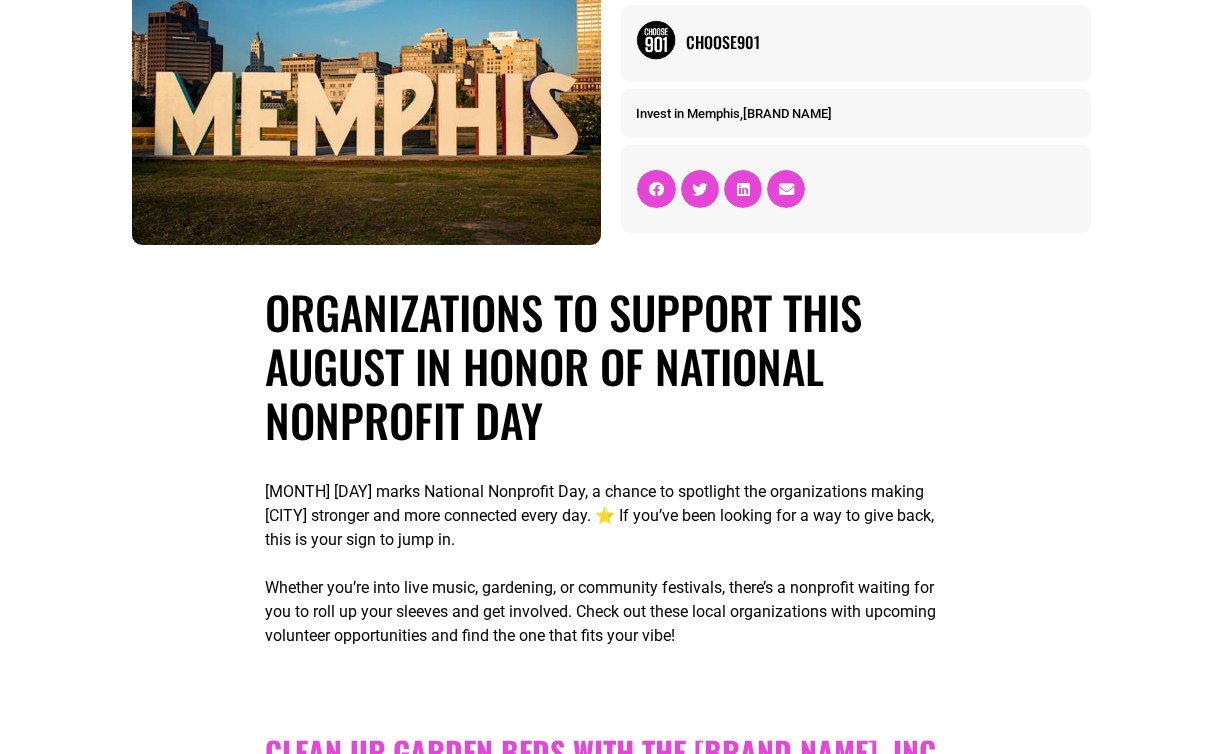 click on "[MONTH] [DAY] marks National Nonprofit Day, a chance to spotlight the organizations making [CITY] stronger and more connected every day. ⭐ If you’ve been looking for a way to give back, this is your sign to jump in." at bounding box center (599, 515) 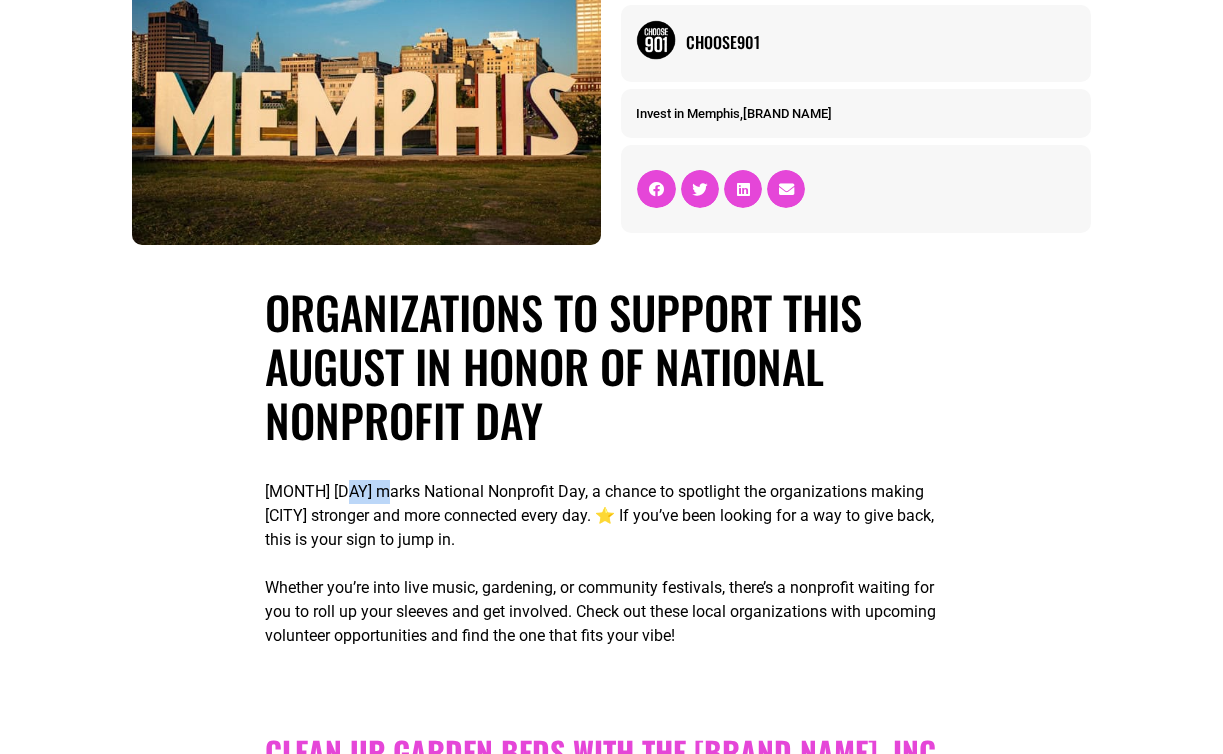 click on "August 17 marks National Nonprofit Day, a chance to spotlight the organizations making Memphis stronger and more connected every day. ⭐ If you’ve been looking for a way to give back, this is your sign to jump in." at bounding box center [599, 515] 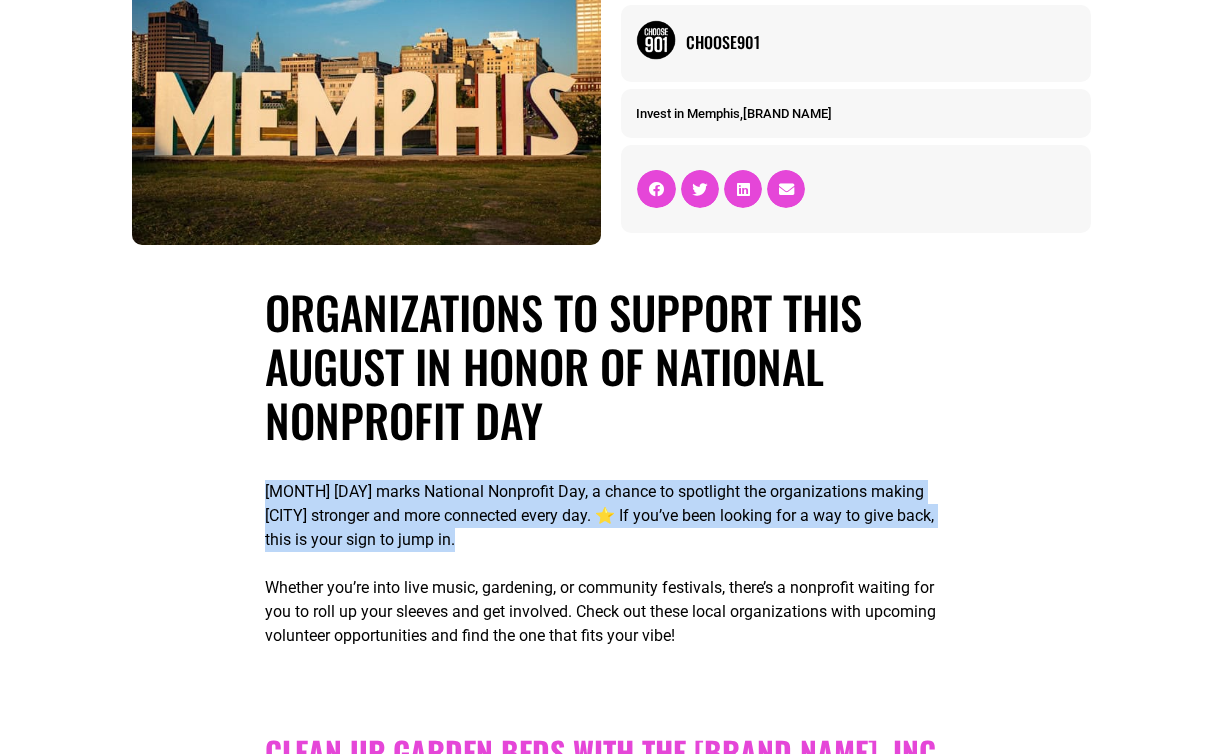 click on "August 17 marks National Nonprofit Day, a chance to spotlight the organizations making Memphis stronger and more connected every day. ⭐ If you’ve been looking for a way to give back, this is your sign to jump in." at bounding box center (599, 515) 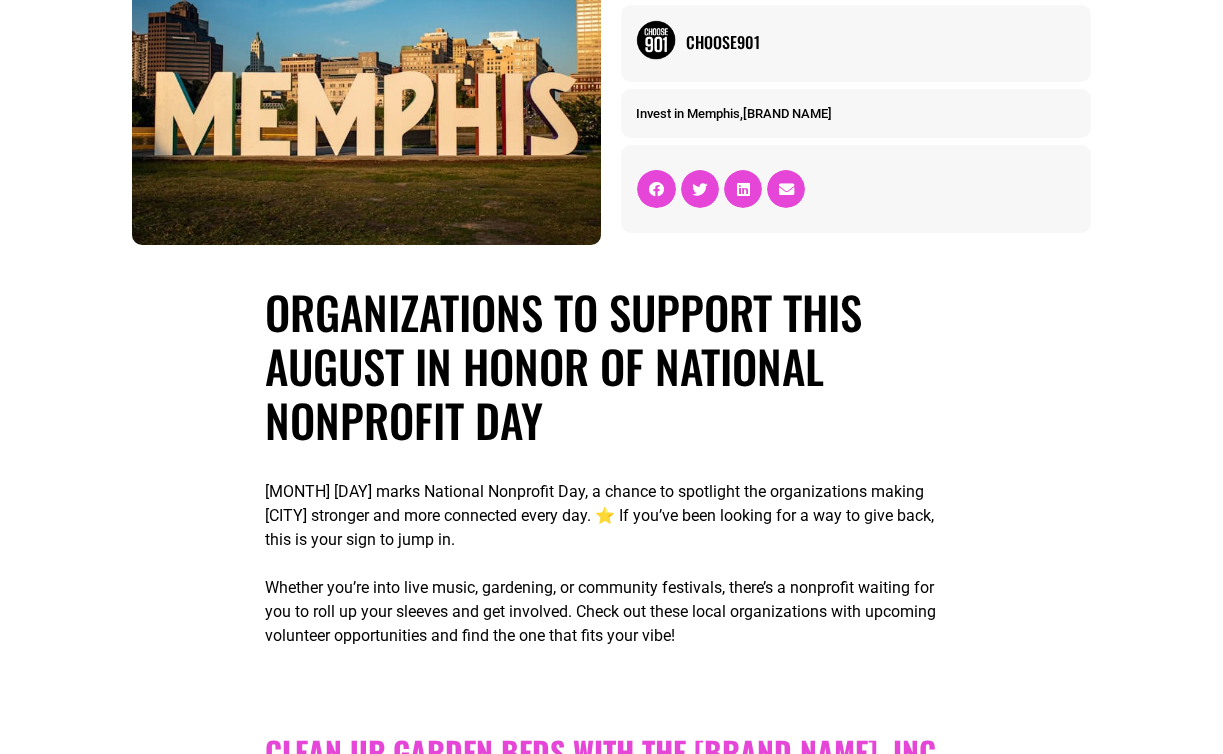 click on "Organizations to support this August in honor of National Nonprofit Day
August 17 marks National Nonprofit Day, a chance to spotlight the organizations making Memphis stronger and more connected every day. ⭐ If you’ve been looking for a way to give back, this is your sign to jump in.  Whether you’re into live music, gardening, or community festivals, there’s a nonprofit waiting for you to roll up your sleeves and get involved. Check out these local organizations with upcoming volunteer opportunities and find the one that fits your vibe!   Clean Up Garden Beds With The Works, Inc. From gardens to greenhouses,  The Works, Inc.   Upcoming Opportunities: Herb Care & Bed Seeding Day:  Tuesday, August 5 & Wednesday, August 13, 2025 | 8 to 11 a.m. Fall Planting & Garden Prep Day:  Thursday, August 7 & Thursday, August 14 | 8 to 11 a.m. Planting Days in Frayser: Orchard & Pumpkin Patch Workday:     Set Up: Clean Up:" at bounding box center (612, 1885) 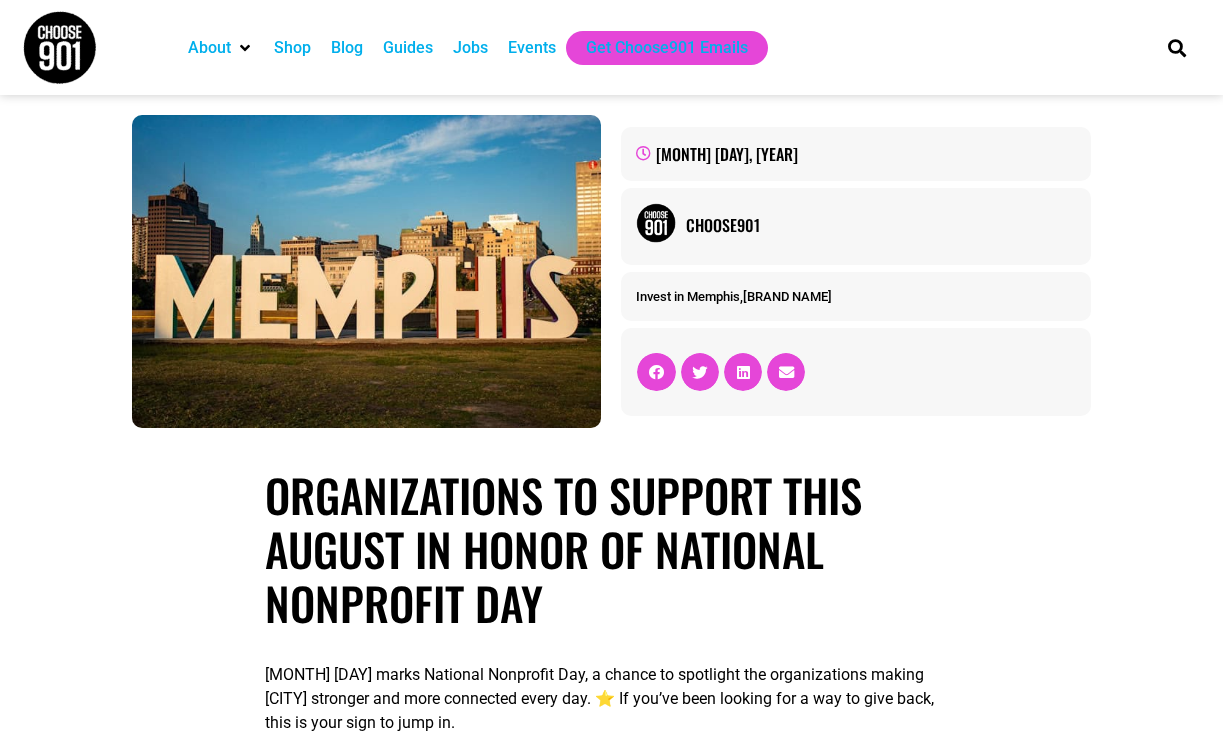 click on "Blog" at bounding box center [347, 48] 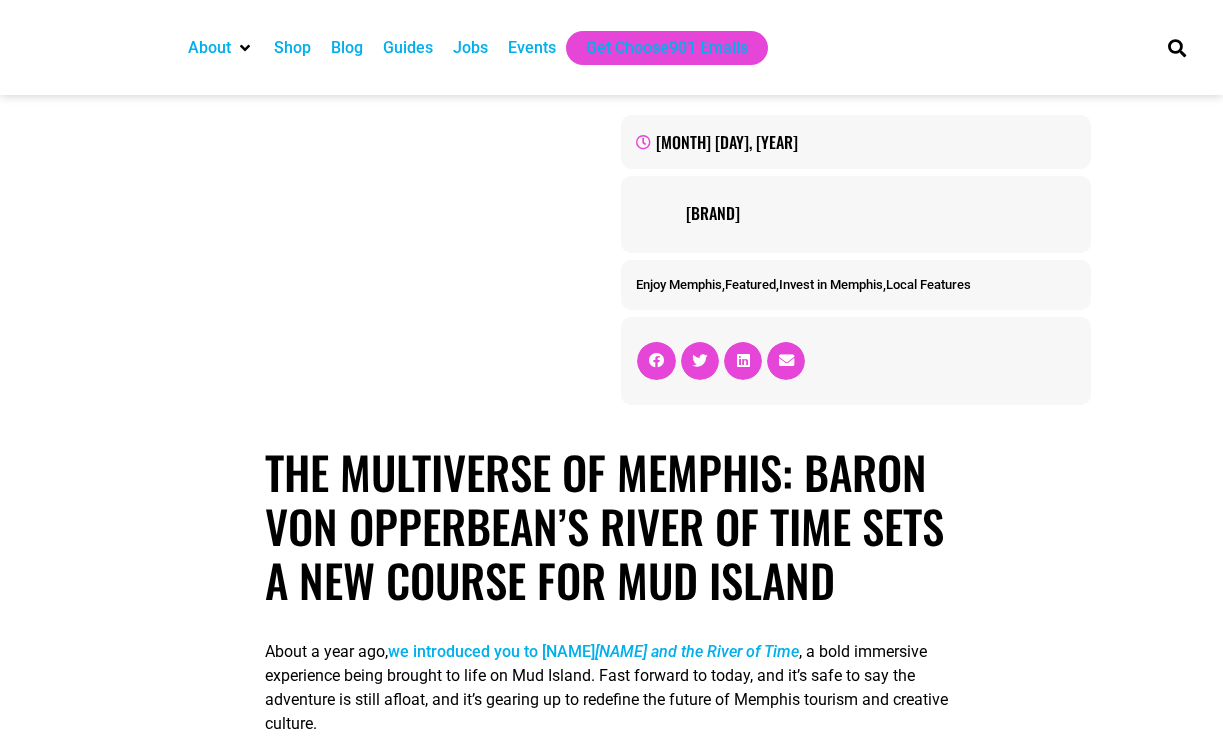 scroll, scrollTop: 0, scrollLeft: 0, axis: both 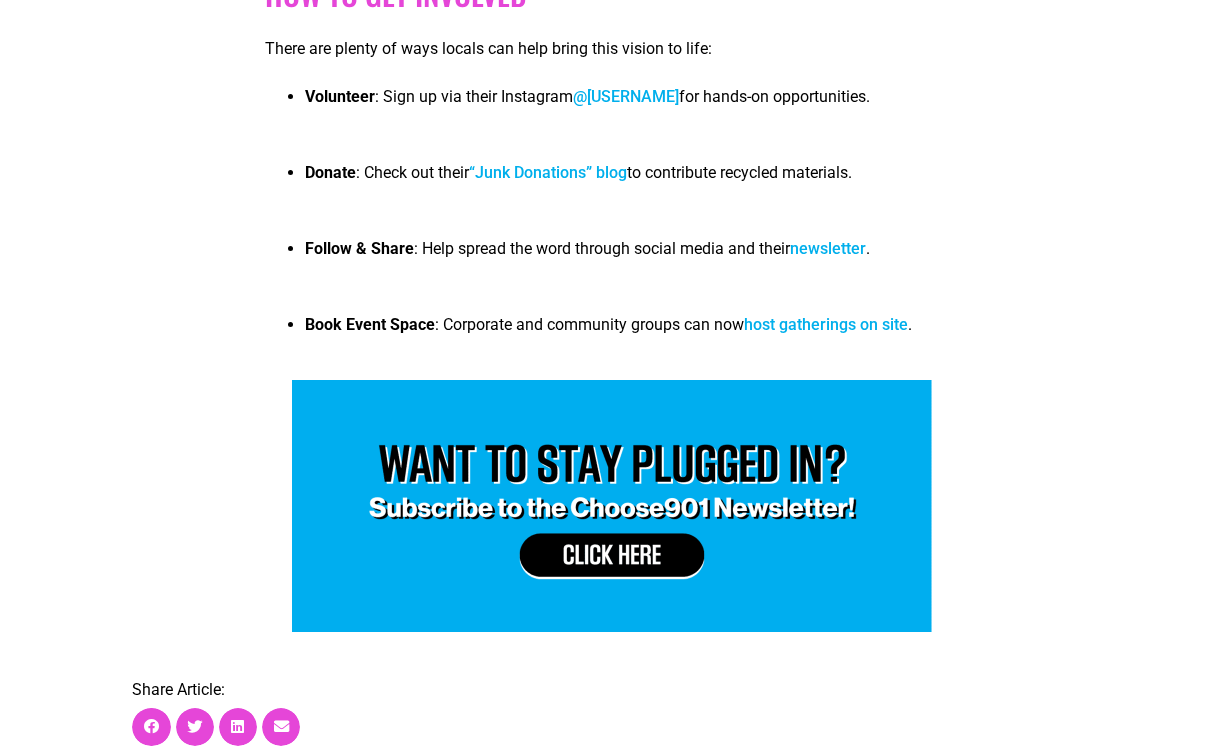 click on "@bvoexp" at bounding box center (626, 96) 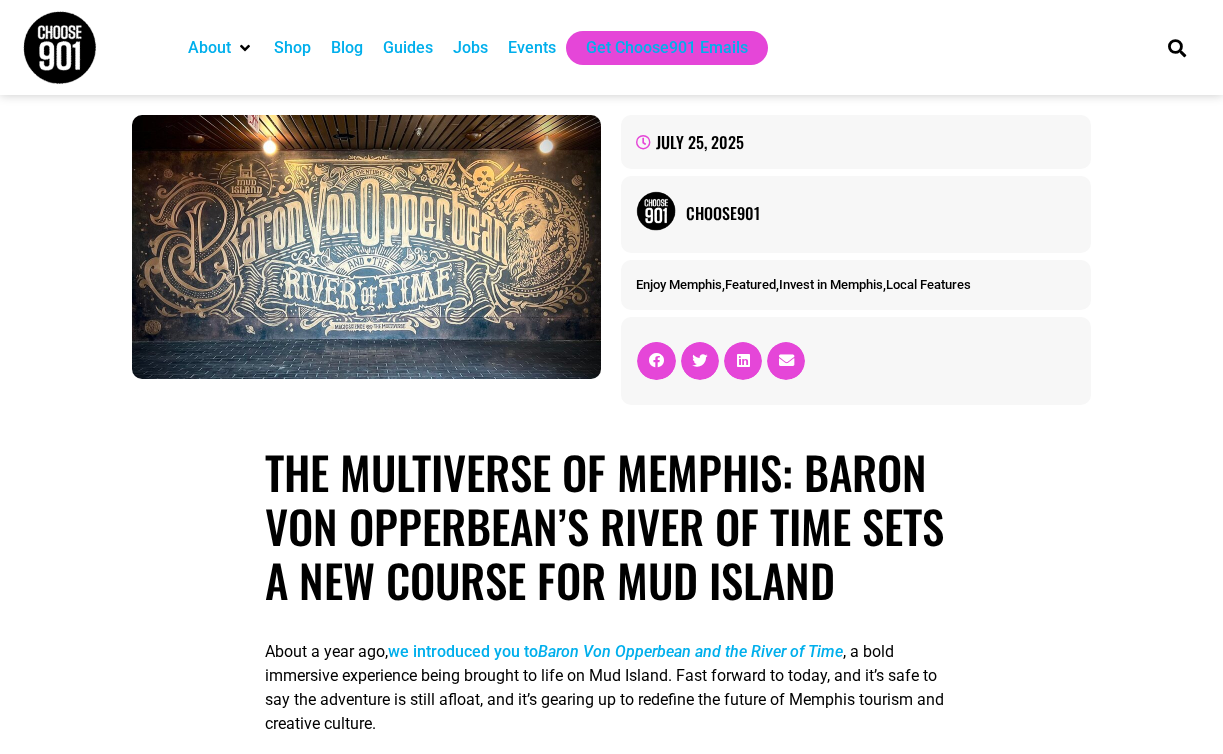 scroll, scrollTop: 0, scrollLeft: 0, axis: both 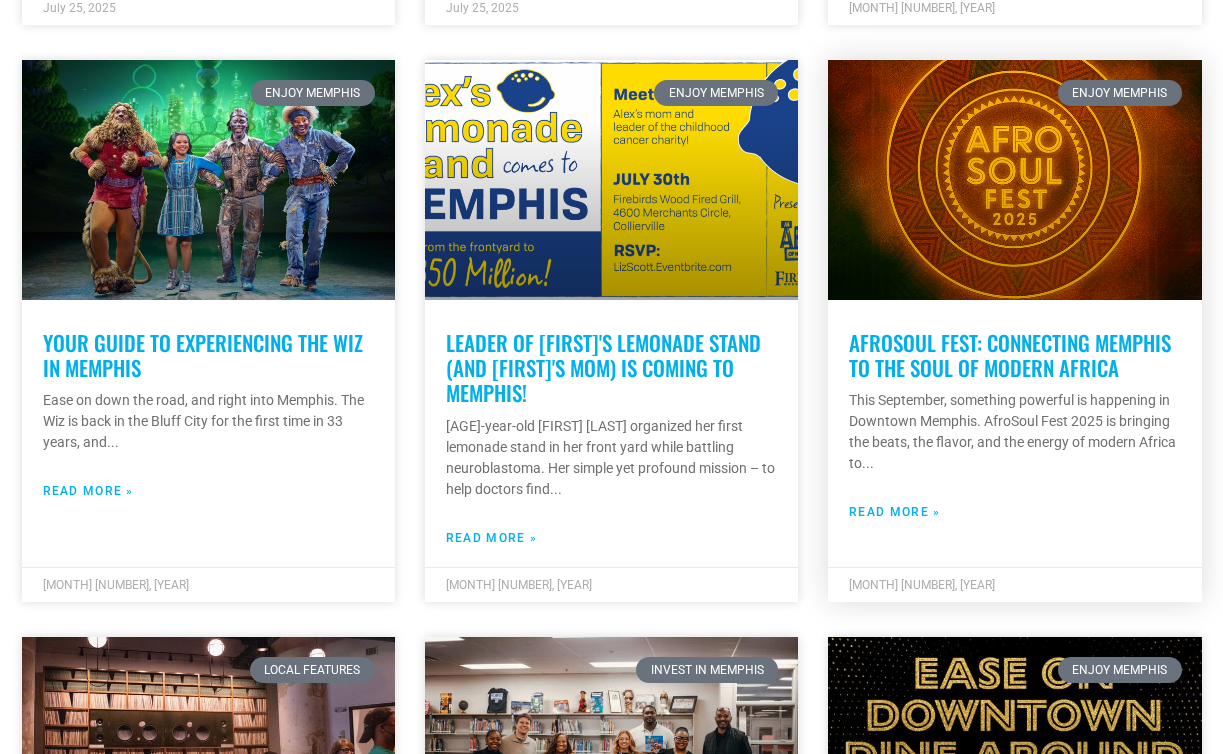 click on "AfroSoul Fest: Connecting Memphis to the Soul of Modern Africa" at bounding box center [1010, 355] 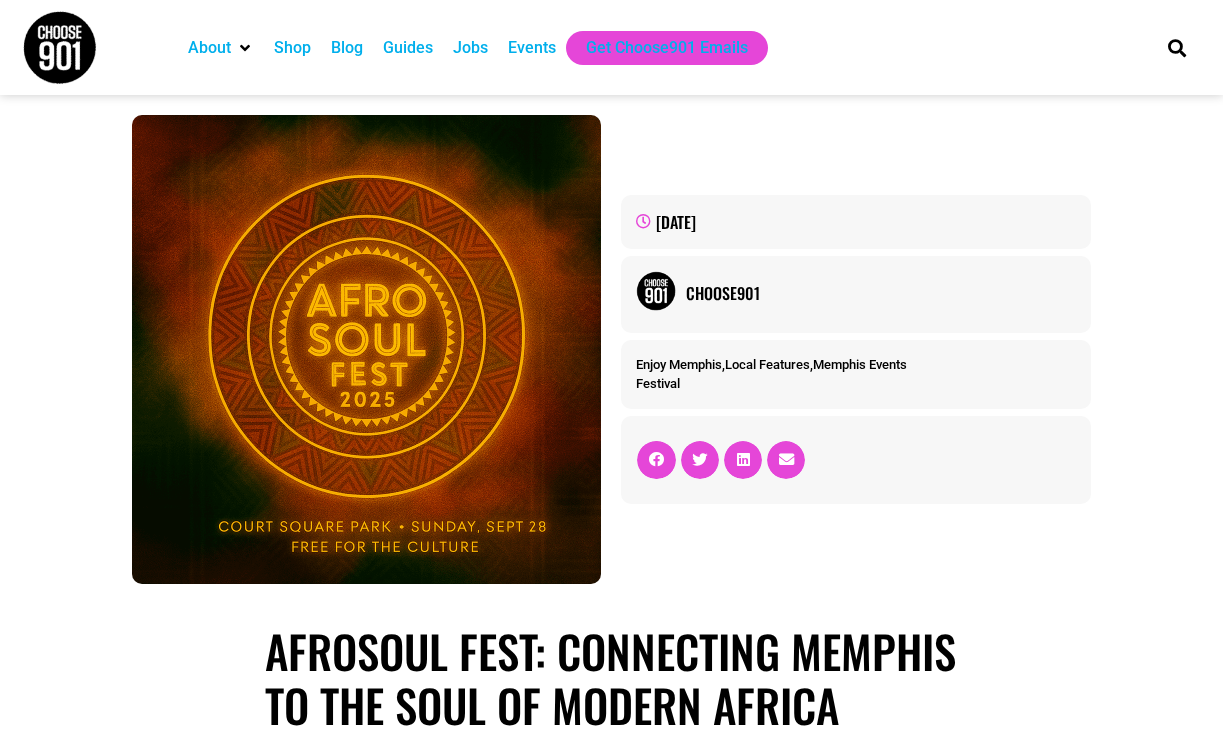 scroll, scrollTop: 0, scrollLeft: 0, axis: both 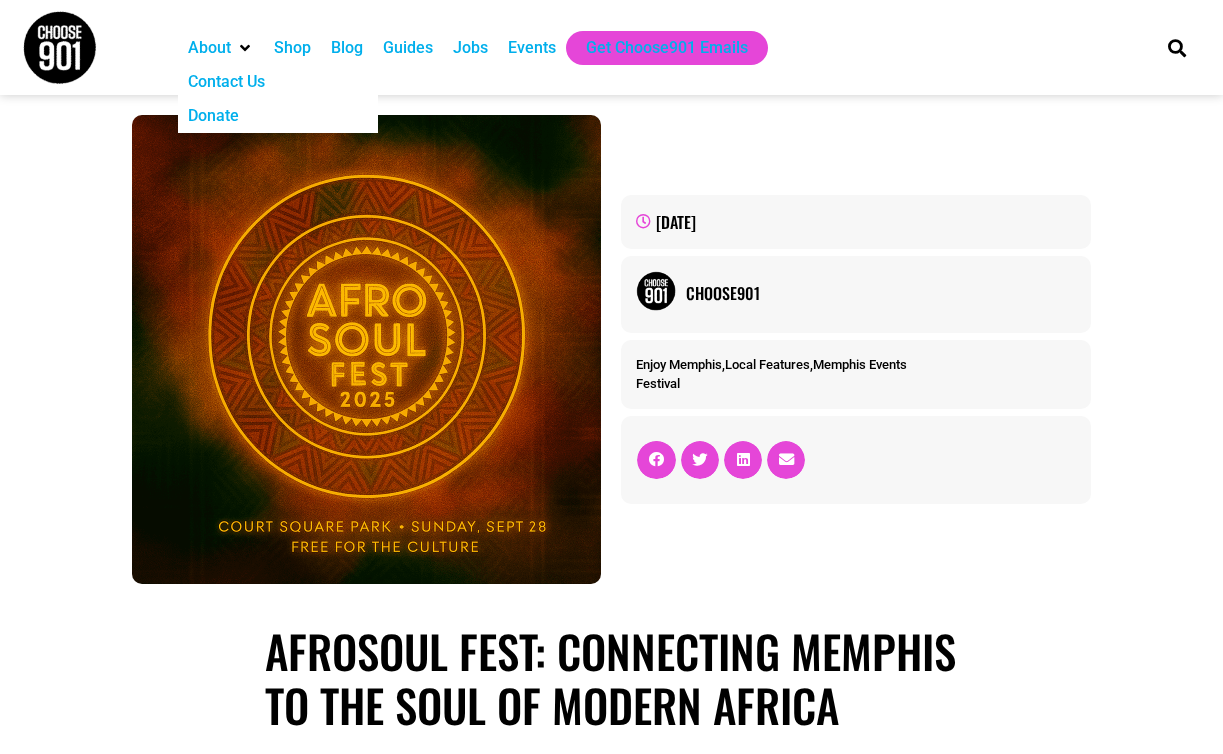 click on "Contact Us" at bounding box center [226, 82] 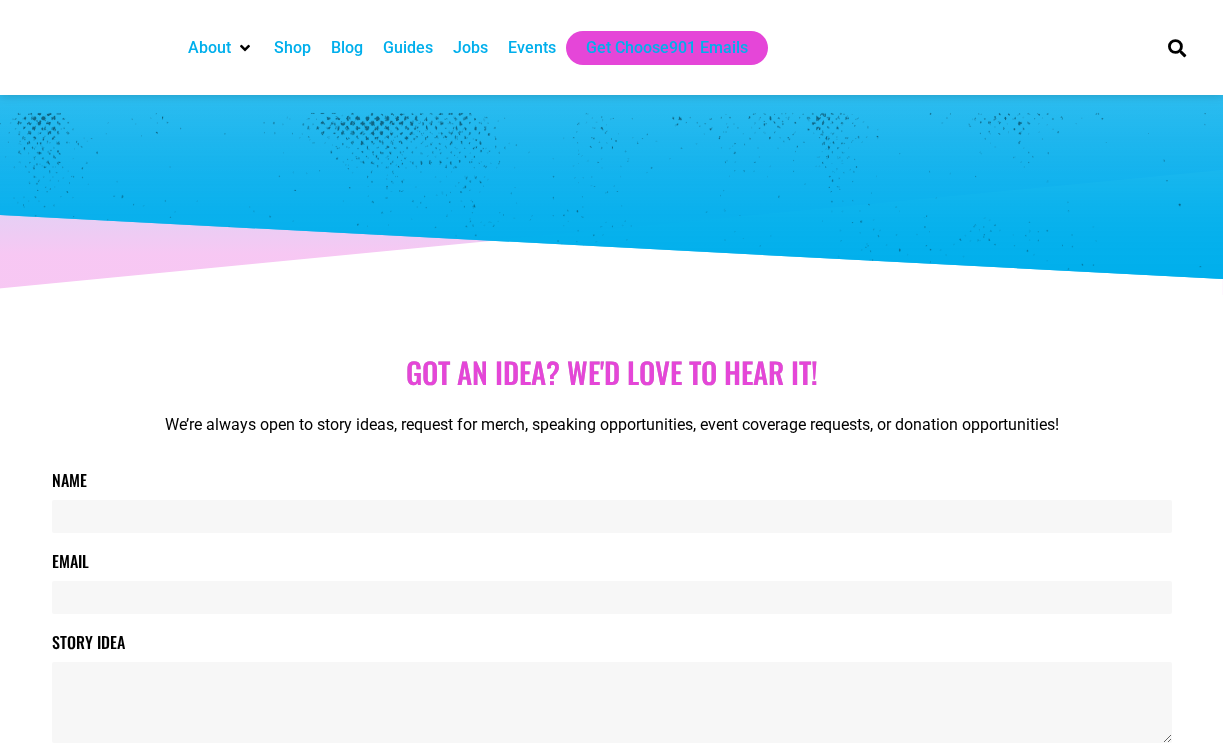 scroll, scrollTop: 0, scrollLeft: 0, axis: both 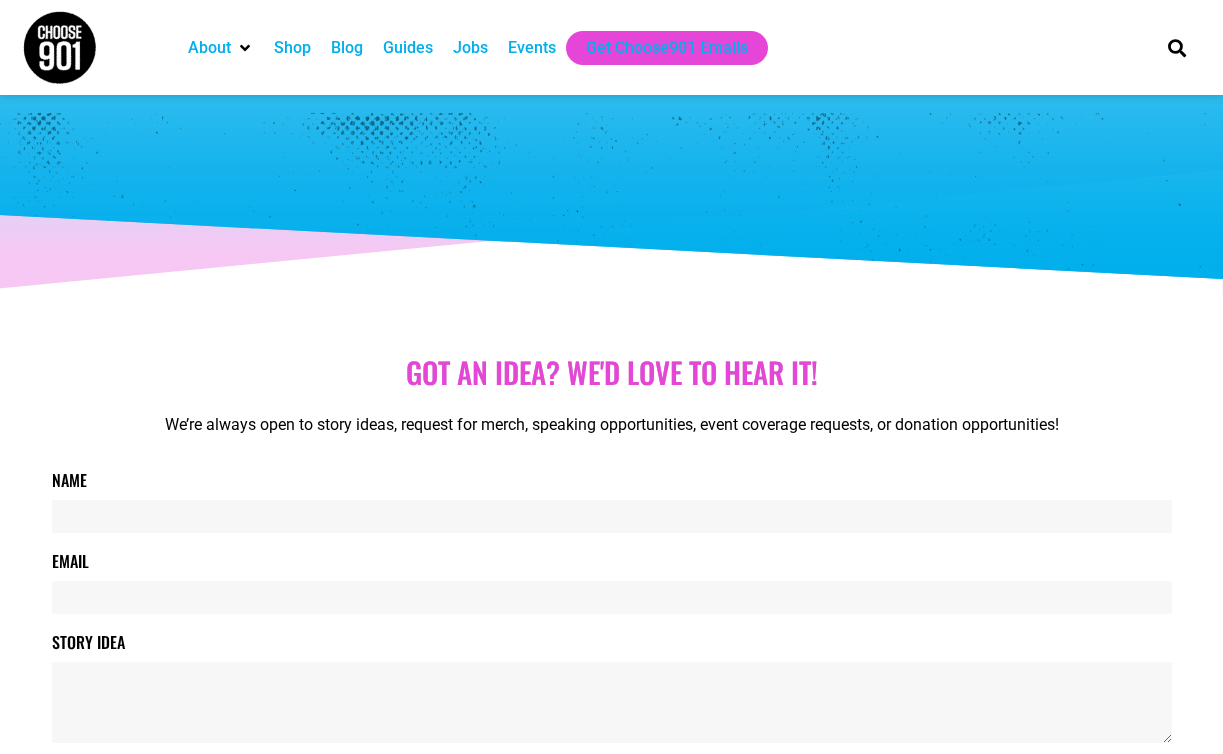click on "Guides" at bounding box center (408, 48) 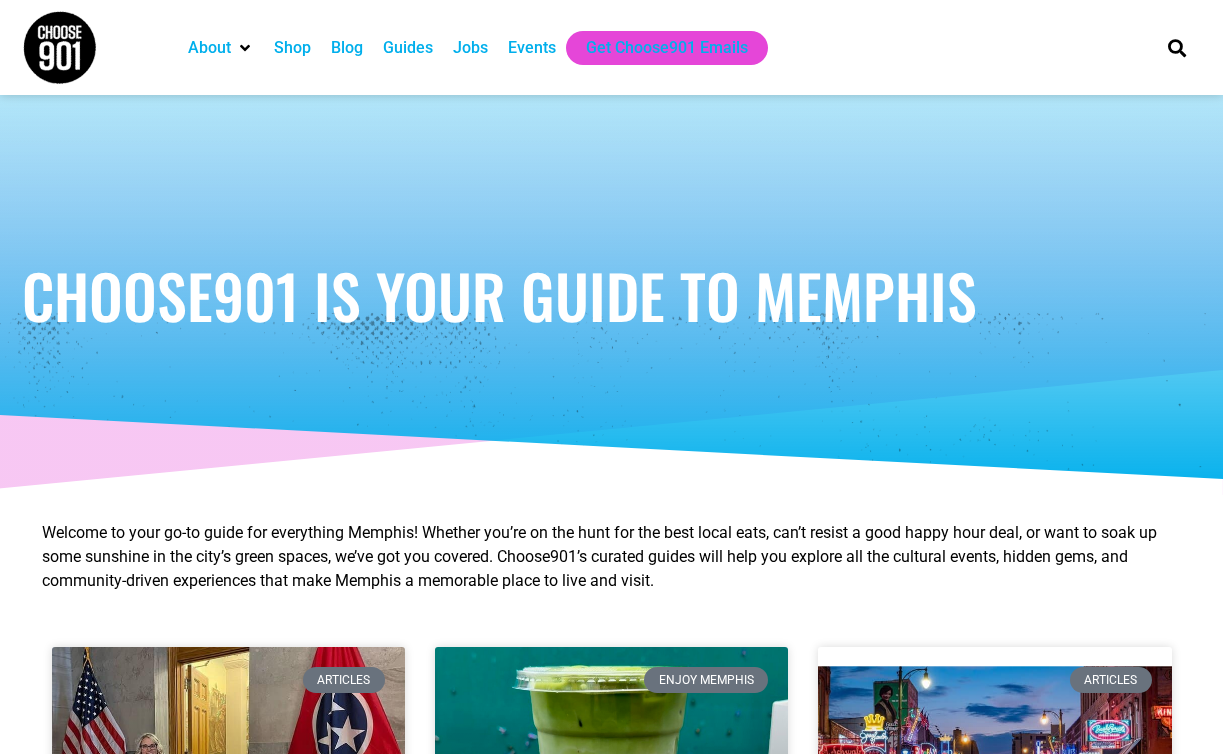 scroll, scrollTop: 0, scrollLeft: 0, axis: both 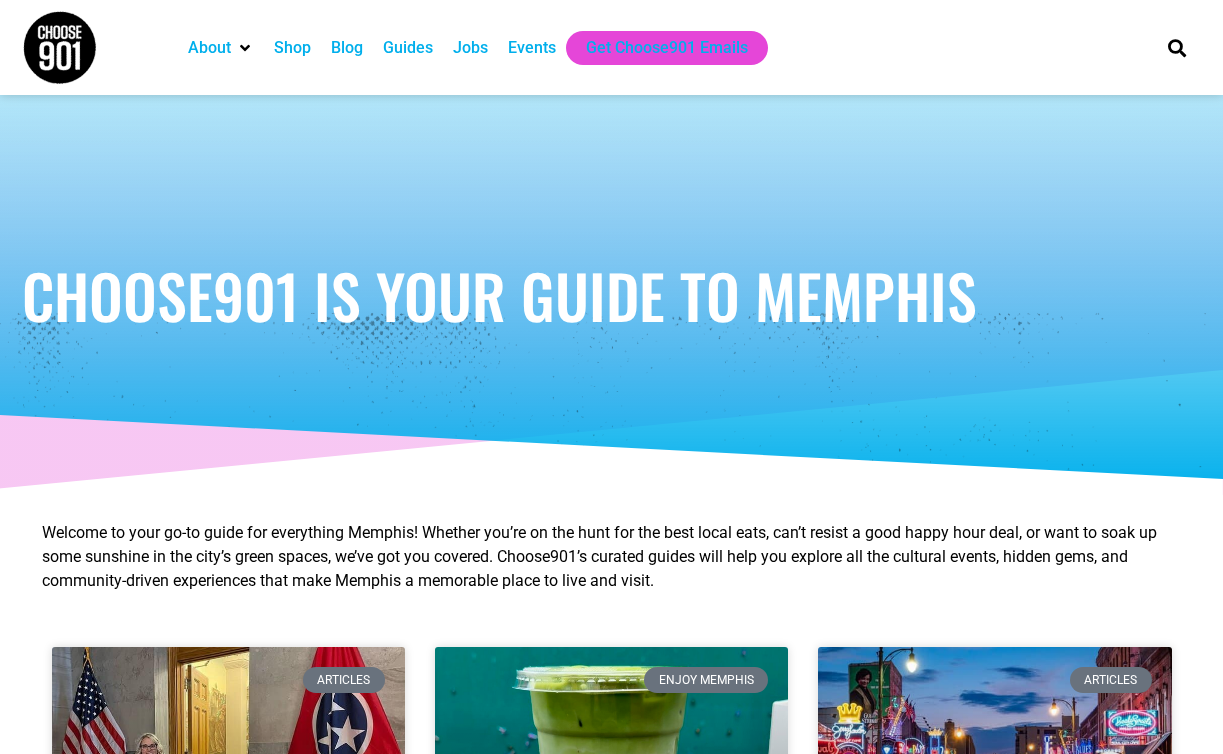 click on "Events" at bounding box center [532, 48] 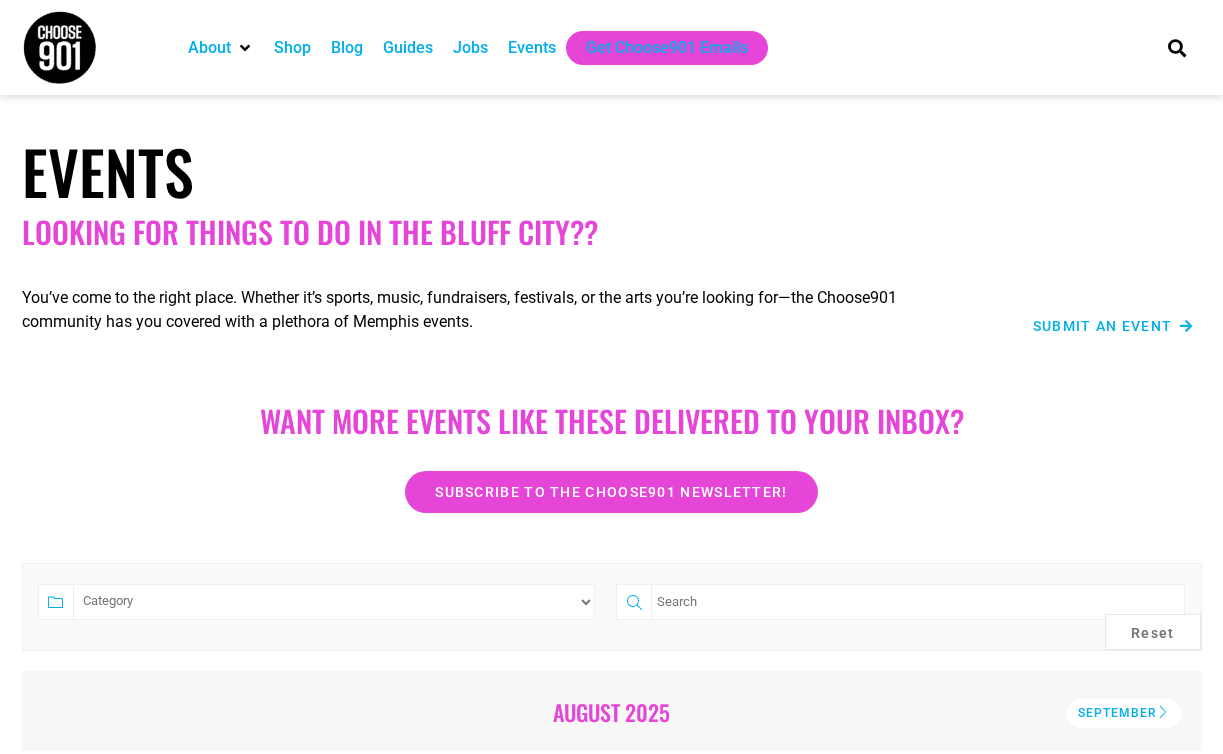 scroll, scrollTop: 0, scrollLeft: 0, axis: both 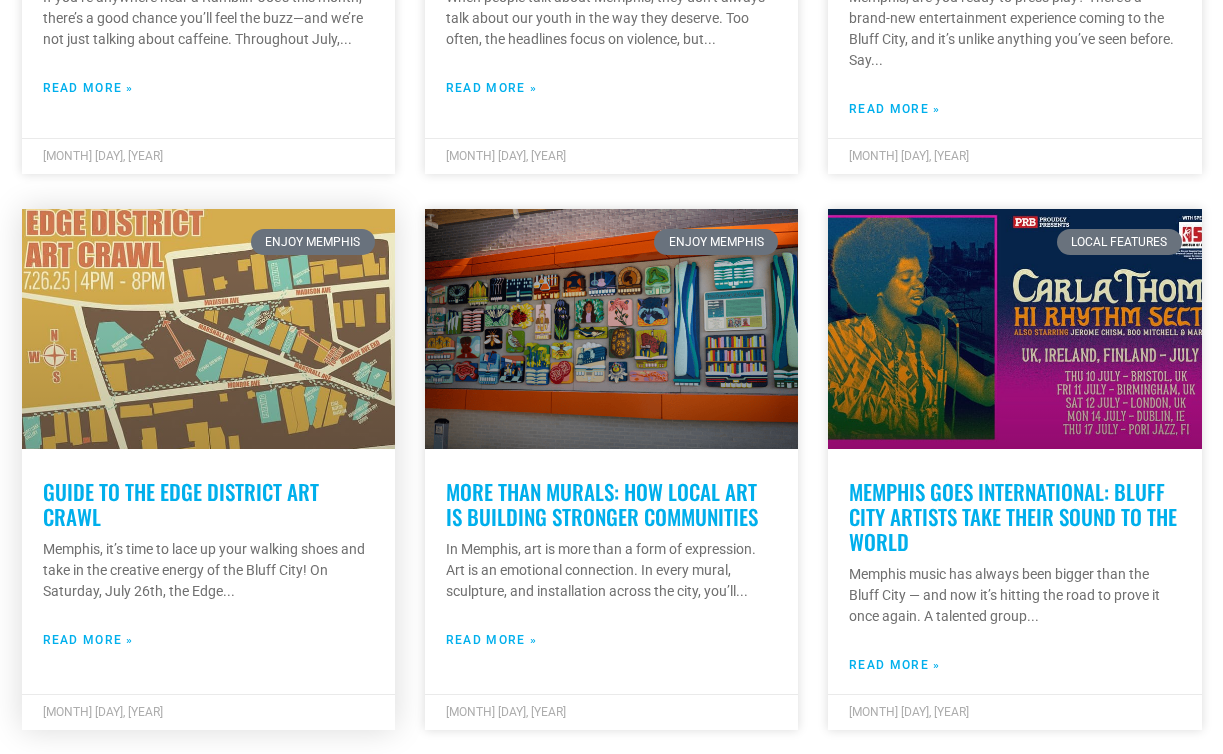 click on "Guide to the Edge District Art Crawl" at bounding box center [181, 504] 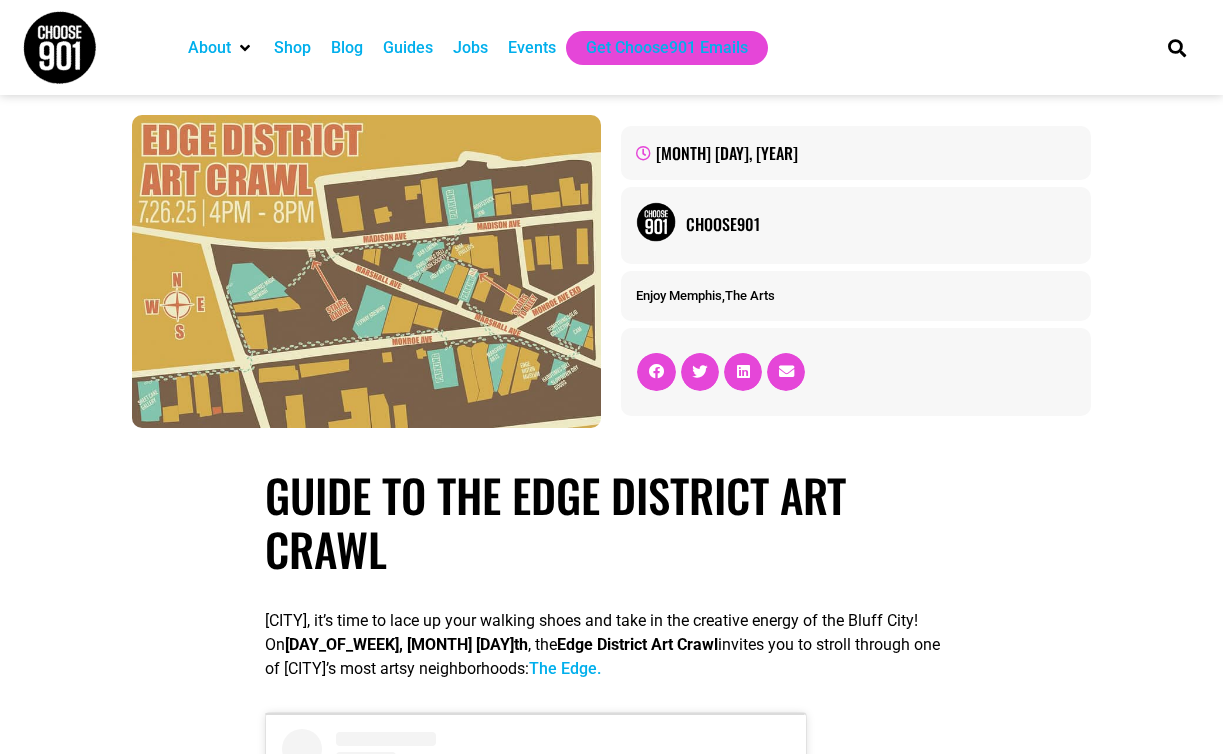 scroll, scrollTop: 0, scrollLeft: 0, axis: both 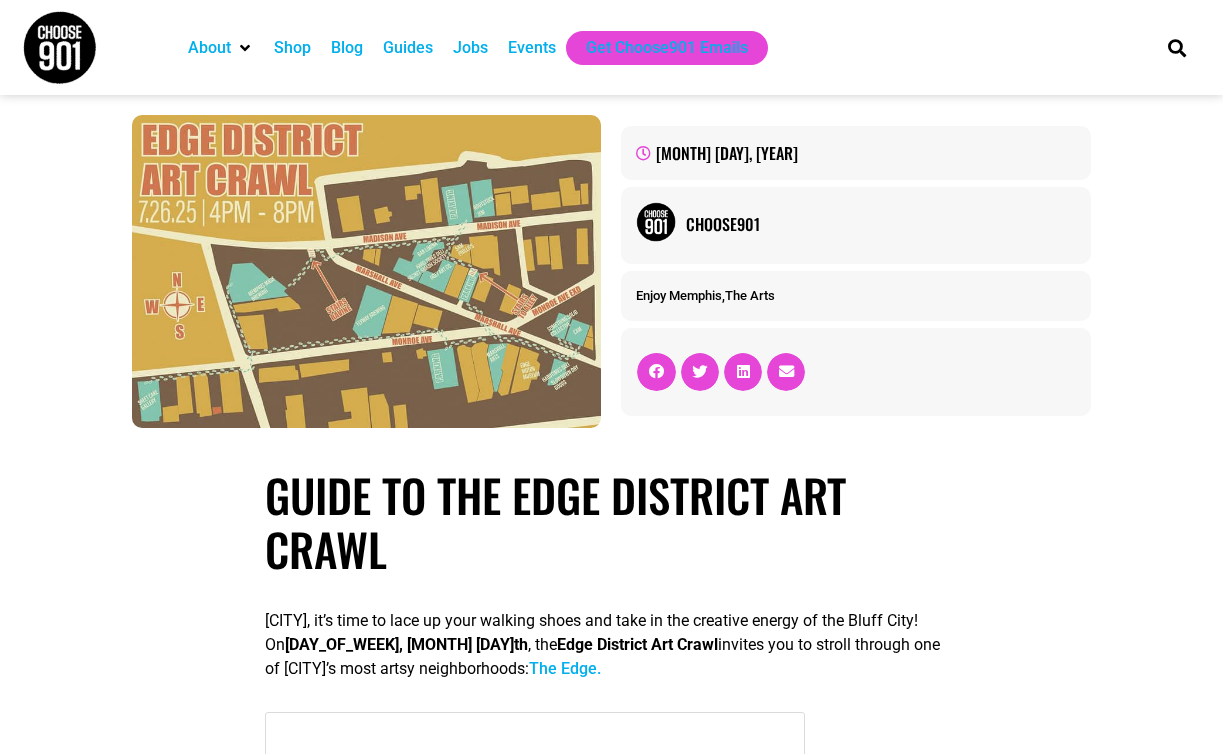 click on "Guides" at bounding box center (408, 48) 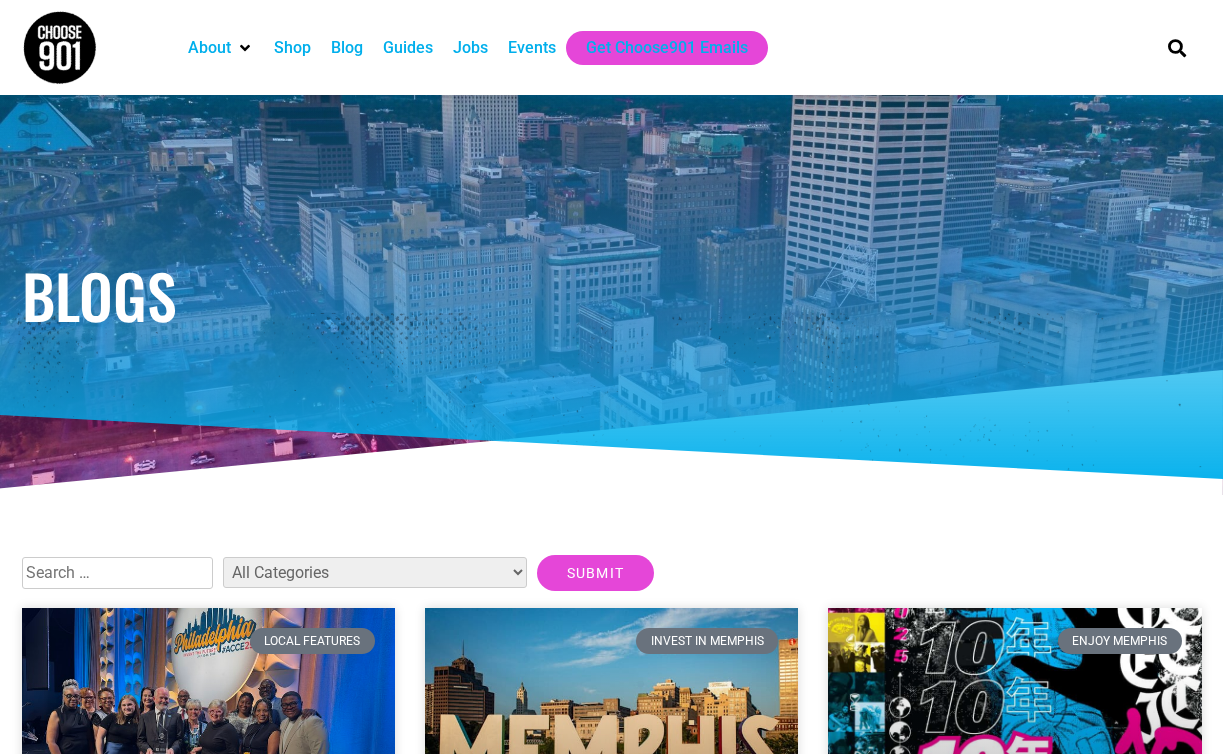 scroll, scrollTop: 0, scrollLeft: 0, axis: both 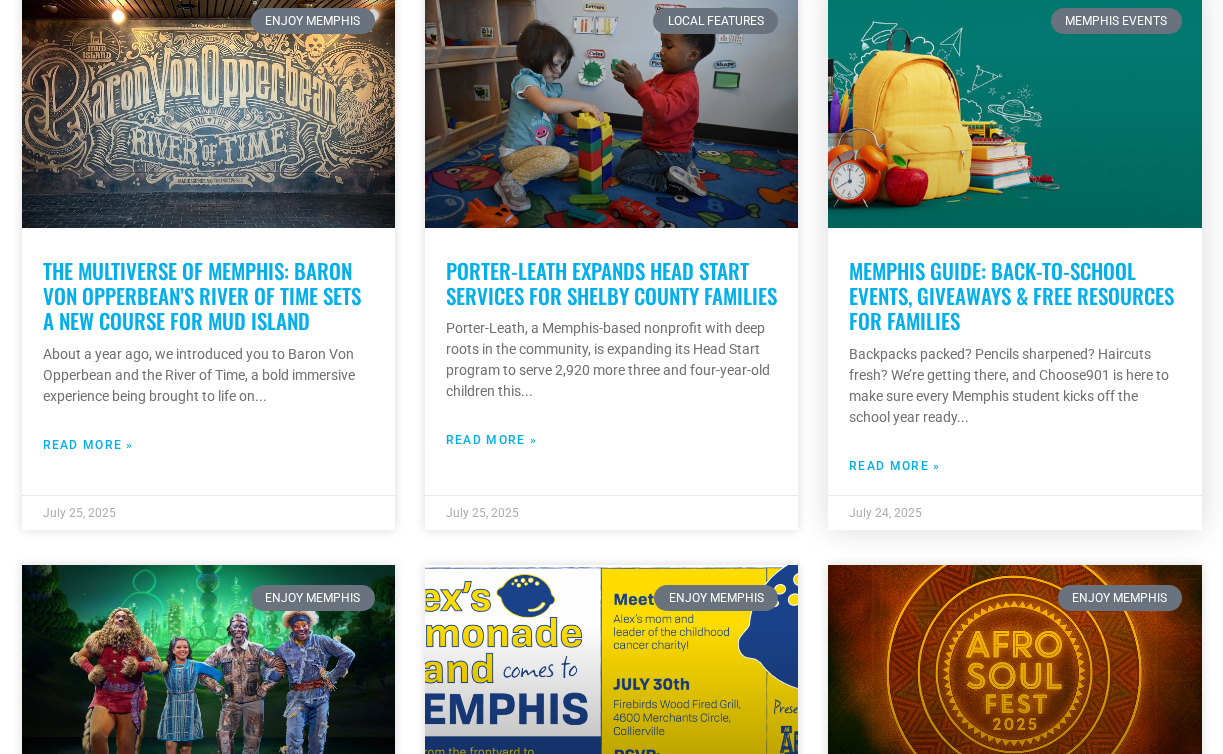 click on "Memphis Guide: Back-to-School Events, Giveaways & Free Resources for Families" at bounding box center (1011, 295) 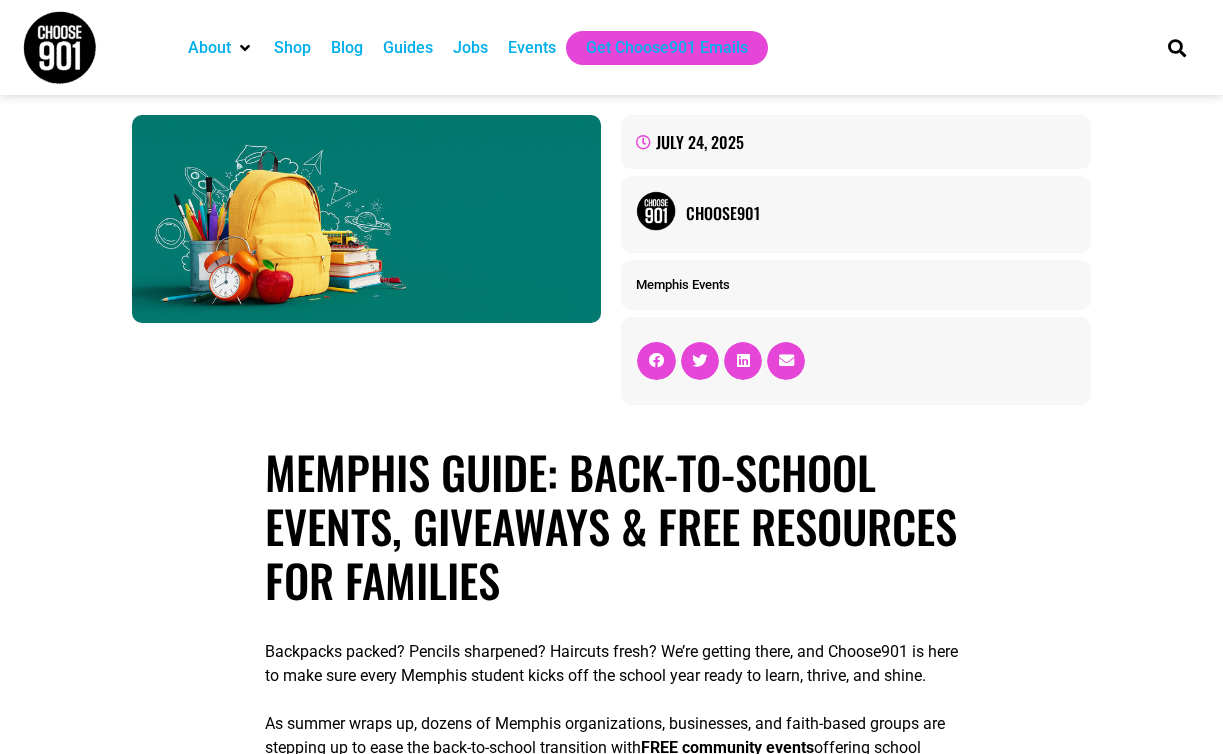 scroll, scrollTop: 0, scrollLeft: 0, axis: both 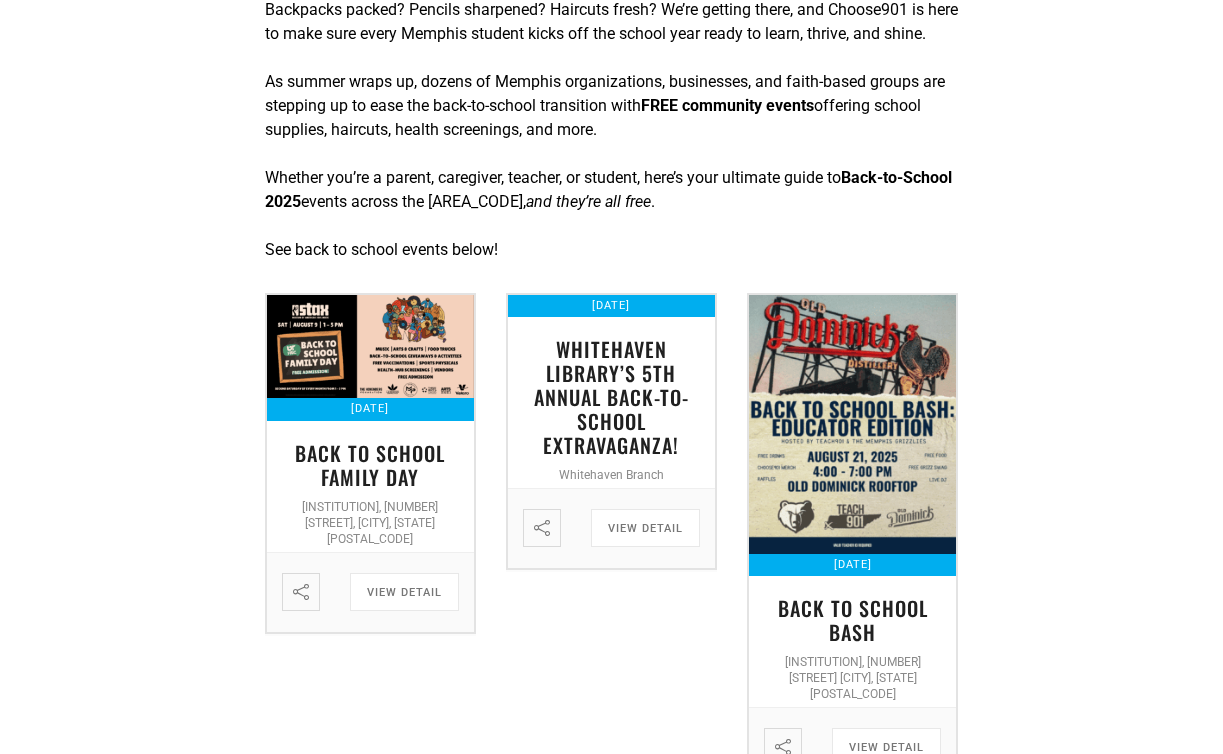 click at bounding box center (370, 347) 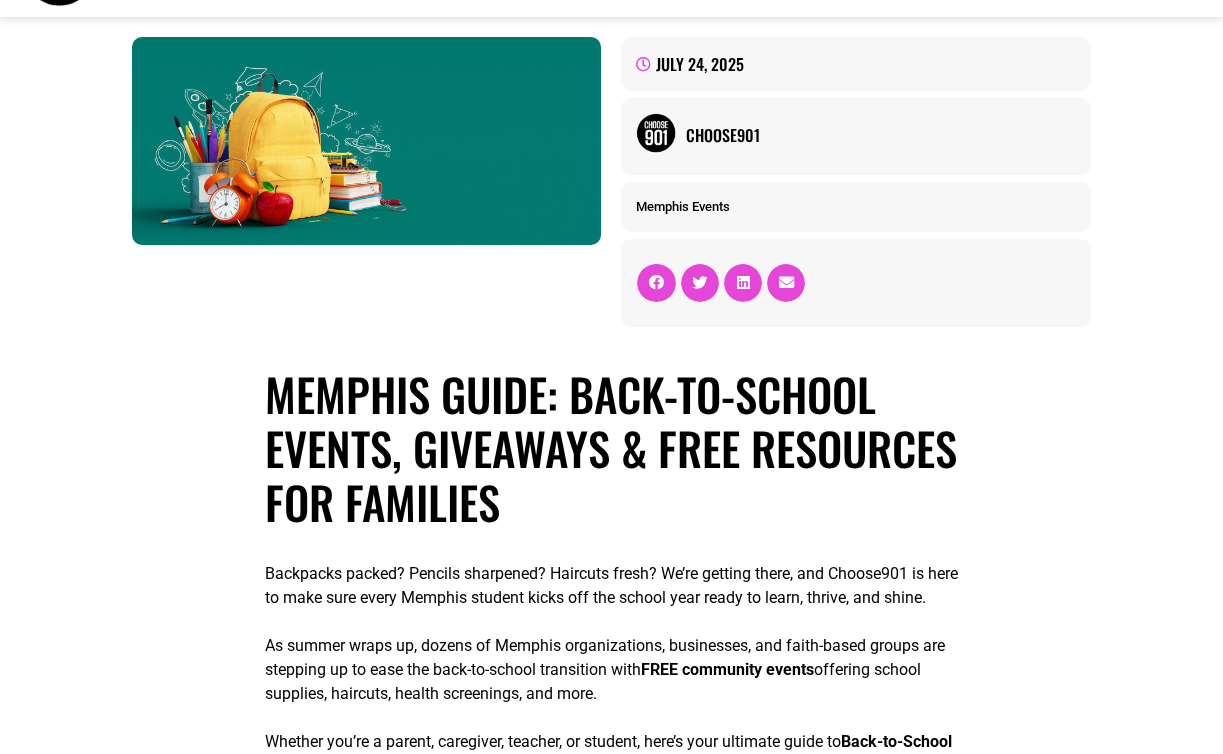 scroll, scrollTop: 0, scrollLeft: 0, axis: both 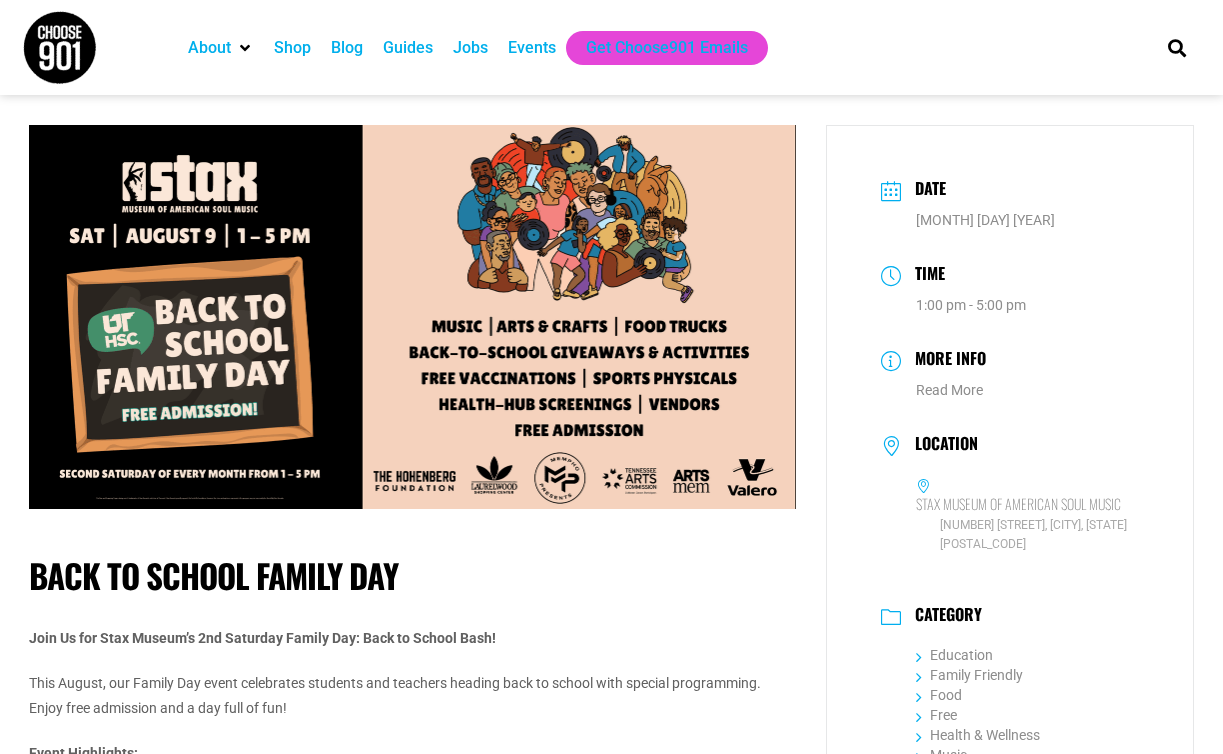 click on "Blog" at bounding box center (347, 48) 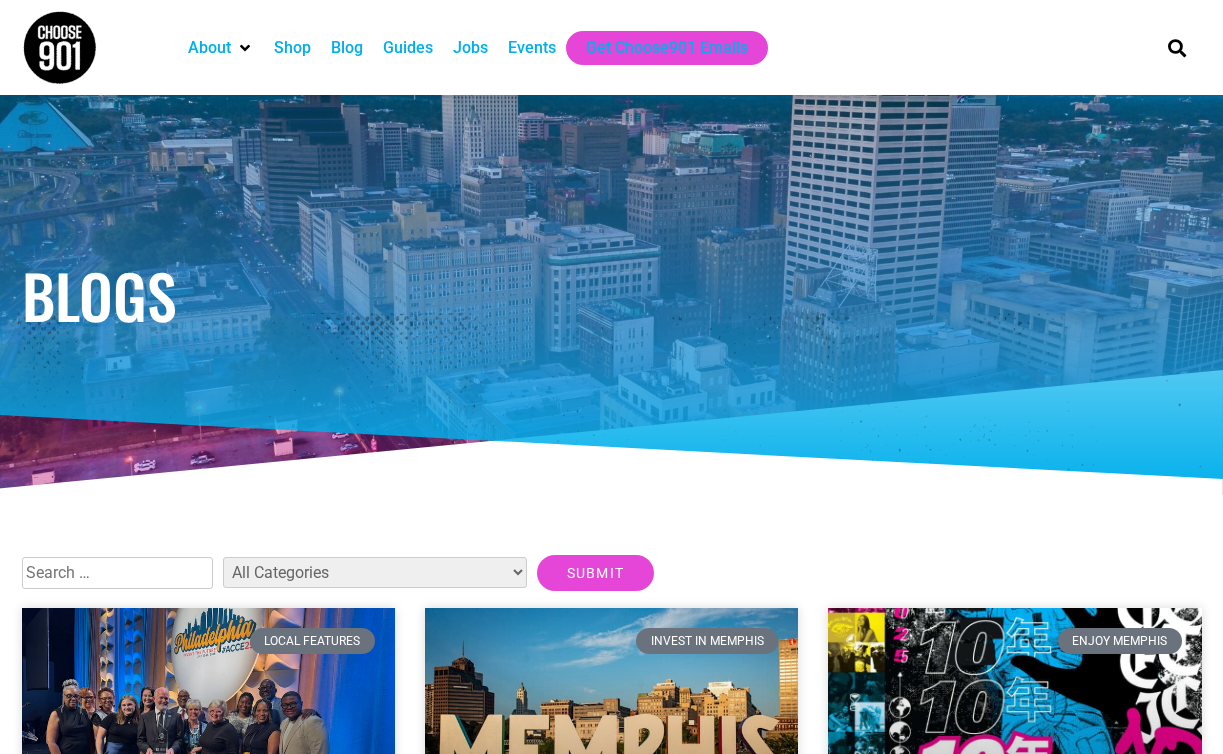 scroll, scrollTop: 0, scrollLeft: 0, axis: both 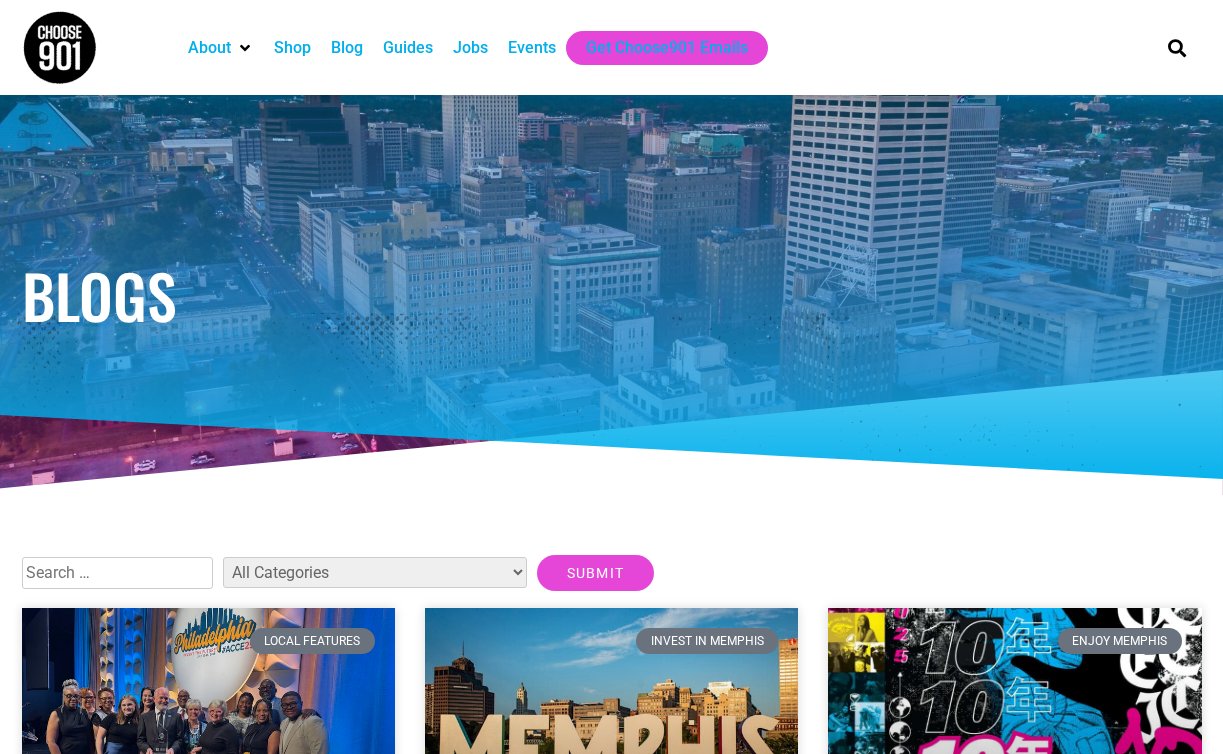 click on "All Categories
Articles
Beer
Binghampton Dev. Corporation
Career
Choose901: Alumni Content
Church Health (Scholars + Americorps)
City Leadership
Collegiate School
Compass
Crosstown Arts
Crosstown High
Enjoy Memphis
Enjoy Memphis
Evergreen
Featured
Give901
Grizzlies Prep
Guide
Impact America of Tennessee
Invest in Memphis
Invest in Memphis
Invest Opportunities
Las Americas Memphis
Local Features
Memphis Athletic Ministries
Memphis Events
Memphis Grizzlies Foundation
Memphis Teacher Residency
Move to Memphis
New Hope Academy
News
outside the loop
Partner
Serve901
Soulsville
Soulsville Charter School
Sports
Stax Music Academy
Streets Ministries
Teach for America
Teach901
The Arts
Theatre
Uncategorized
Volunteer Odyssey
WYXR" at bounding box center [375, 572] 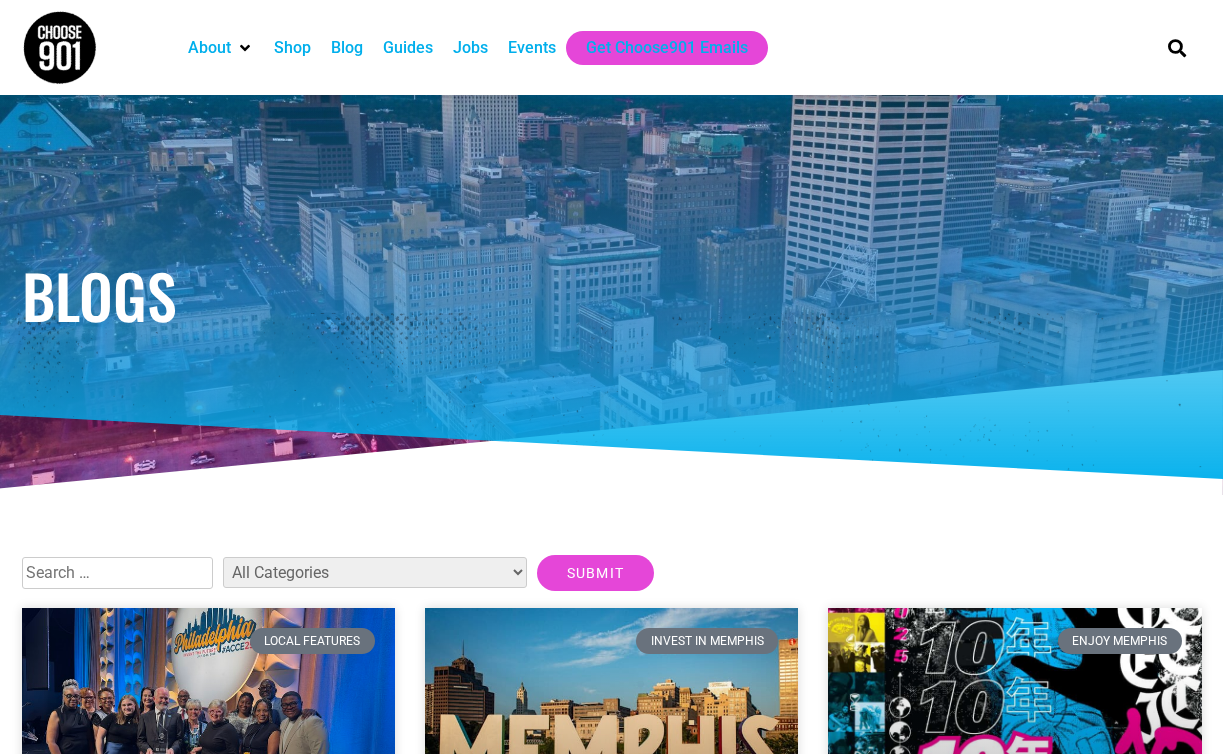 select on "1855" 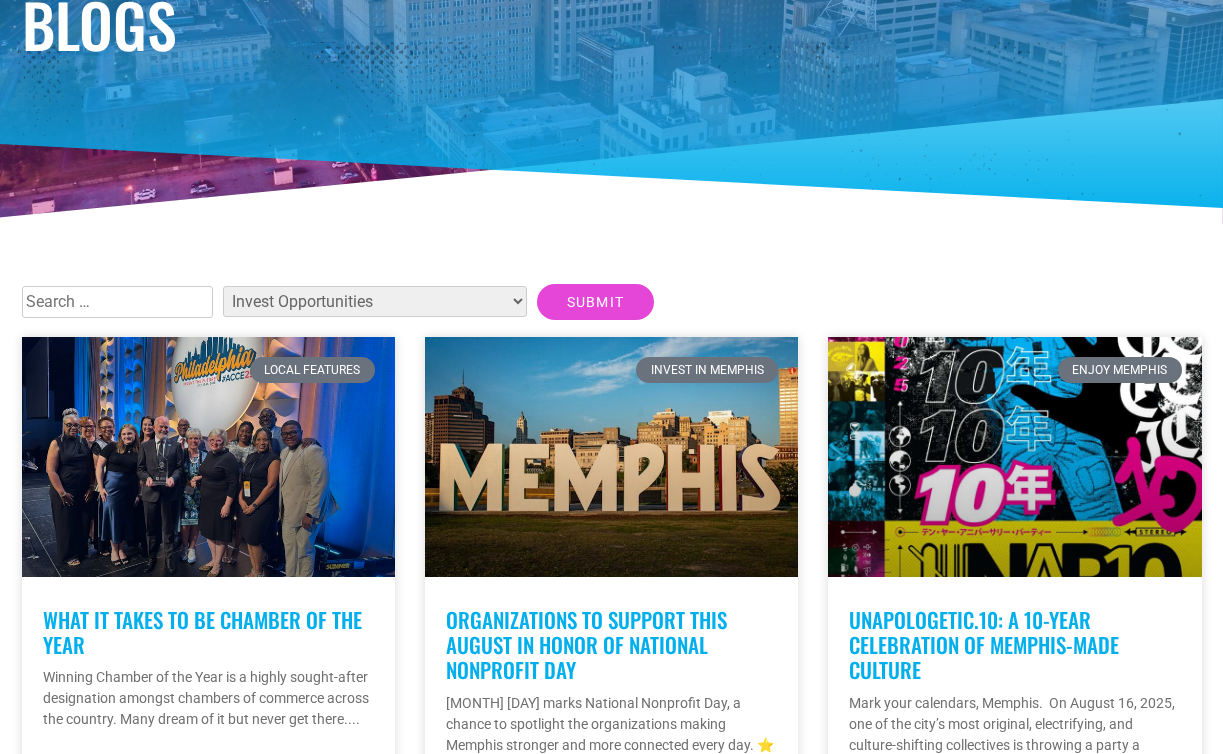 scroll, scrollTop: 297, scrollLeft: 0, axis: vertical 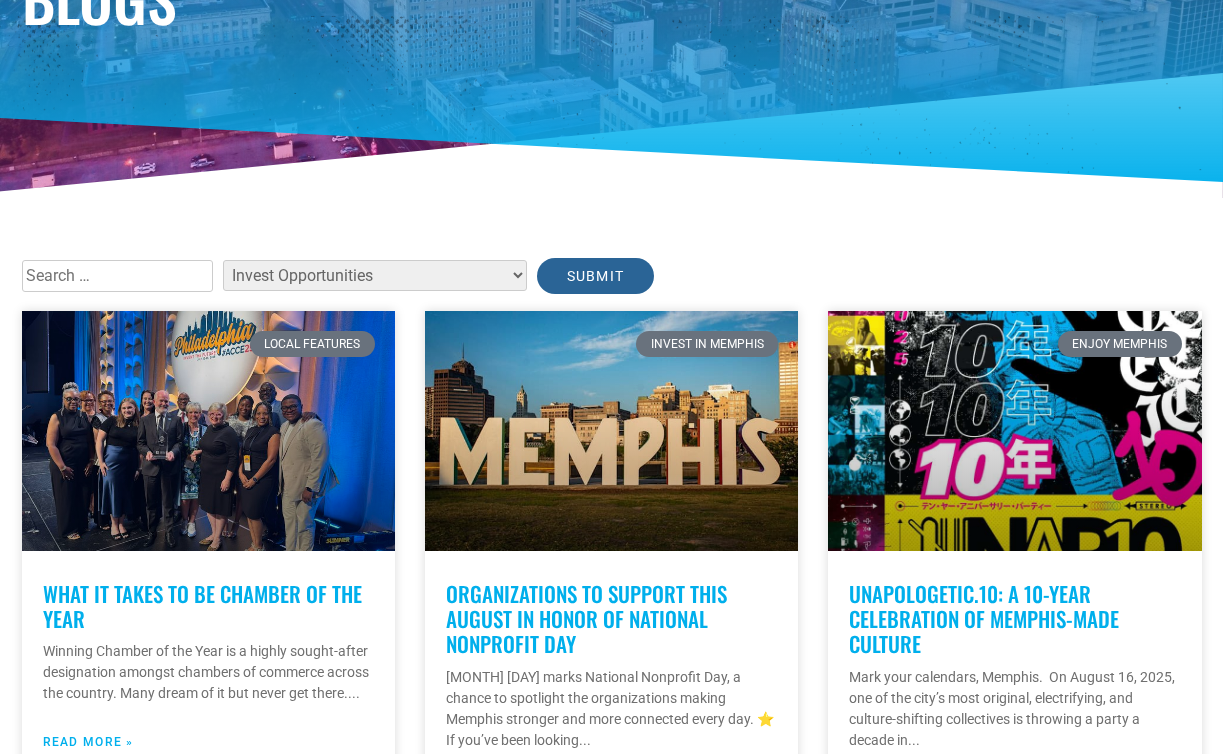 click on "Submit" at bounding box center (596, 276) 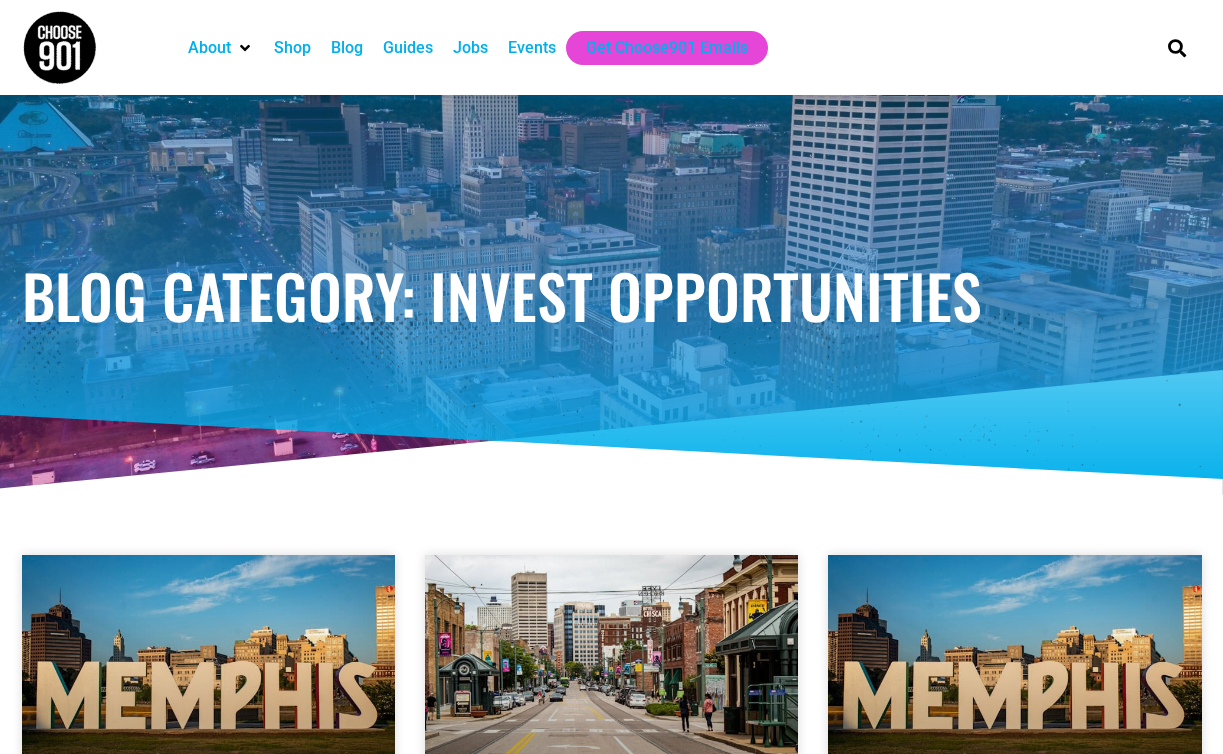scroll, scrollTop: 0, scrollLeft: 0, axis: both 